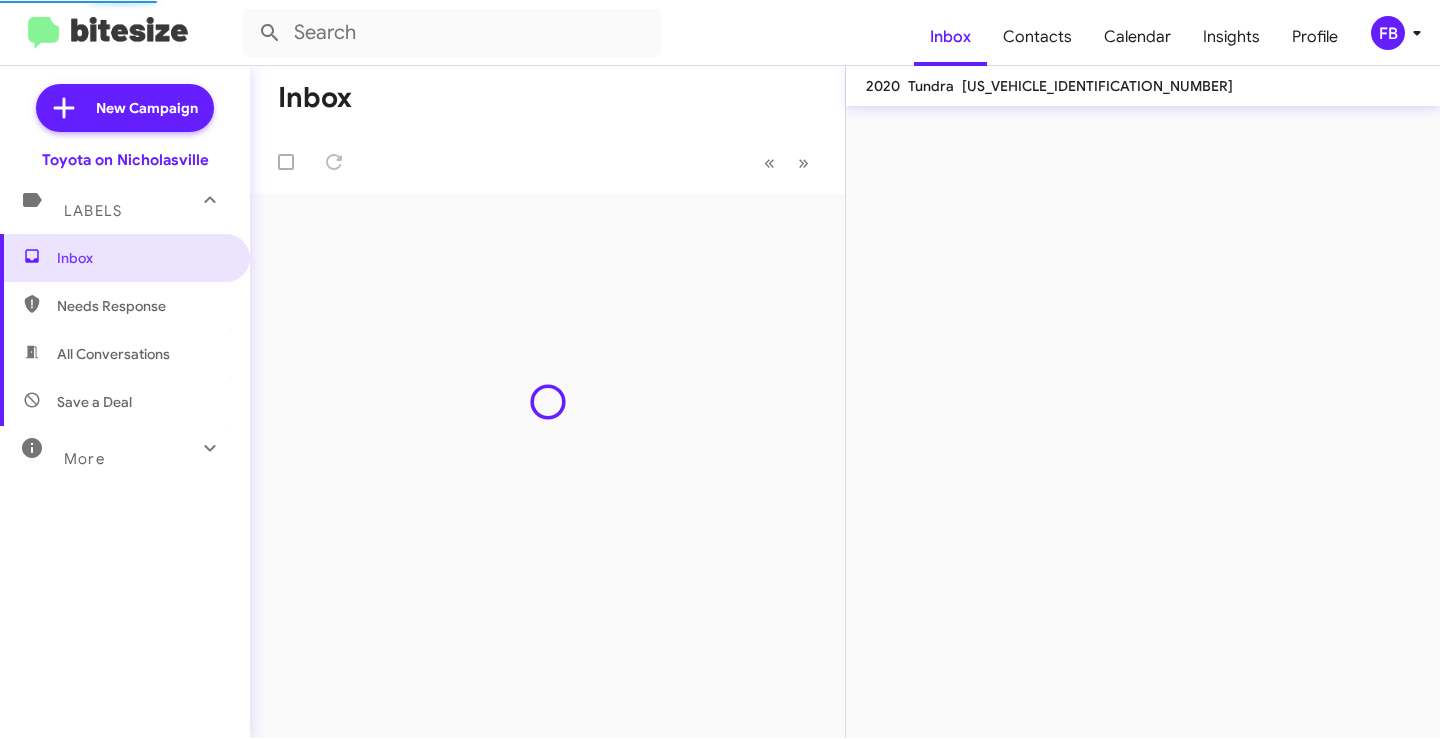 scroll, scrollTop: 0, scrollLeft: 0, axis: both 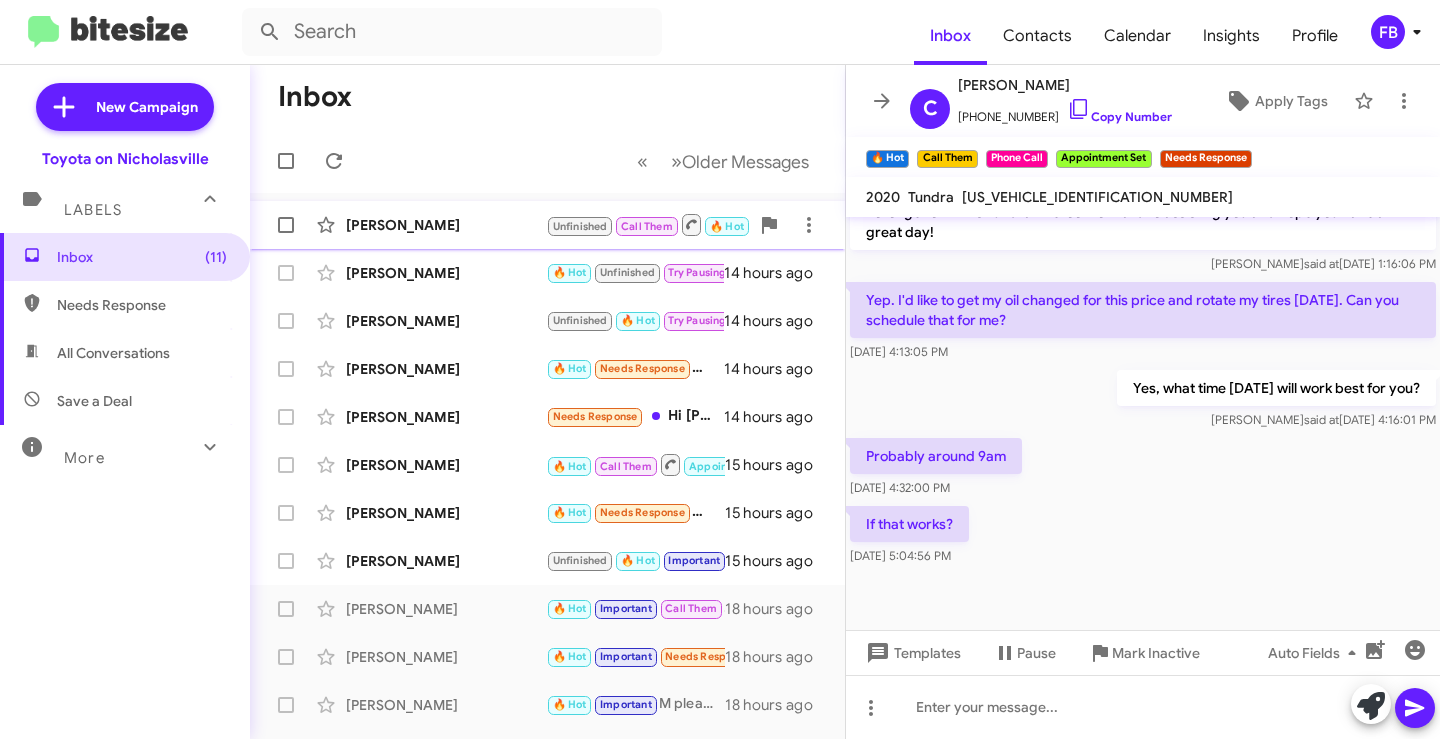 click on "[PERSON_NAME]" 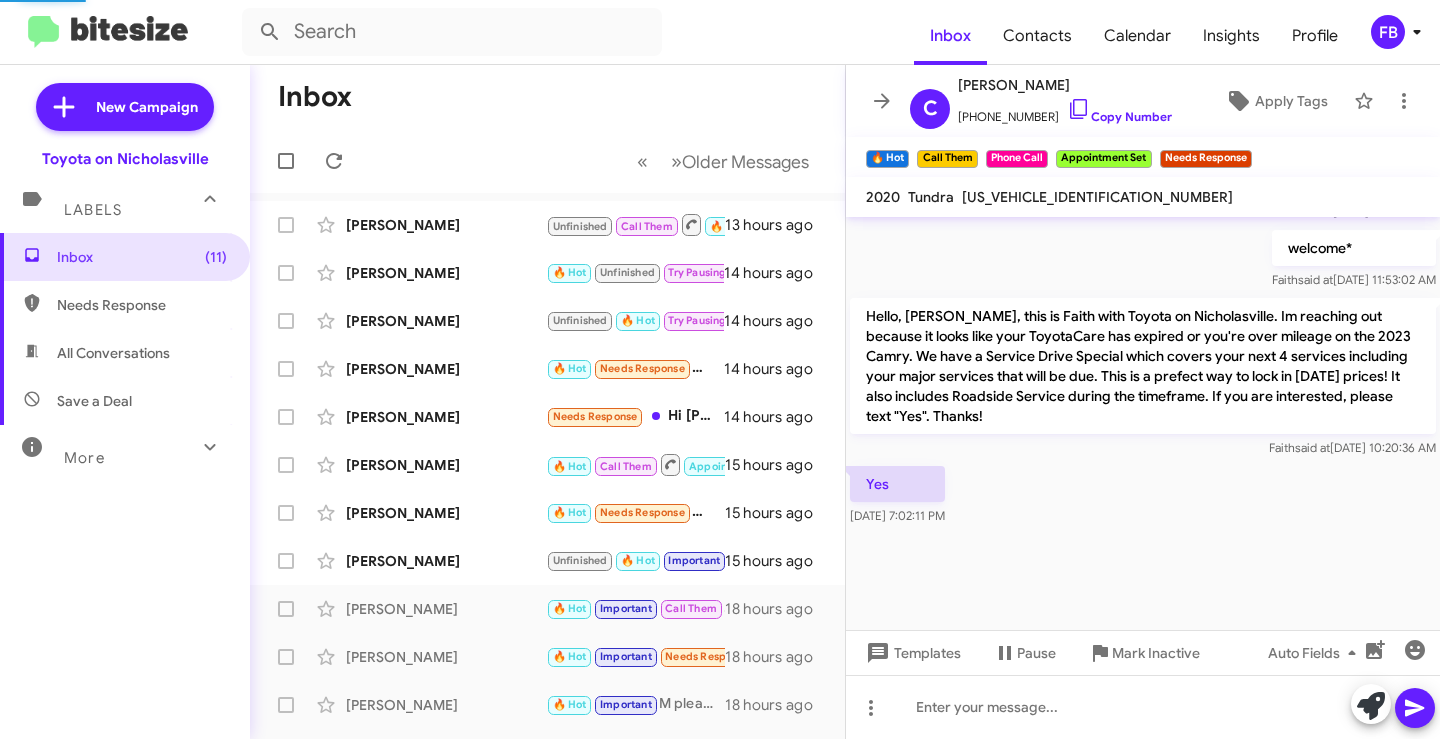 scroll, scrollTop: 1514, scrollLeft: 0, axis: vertical 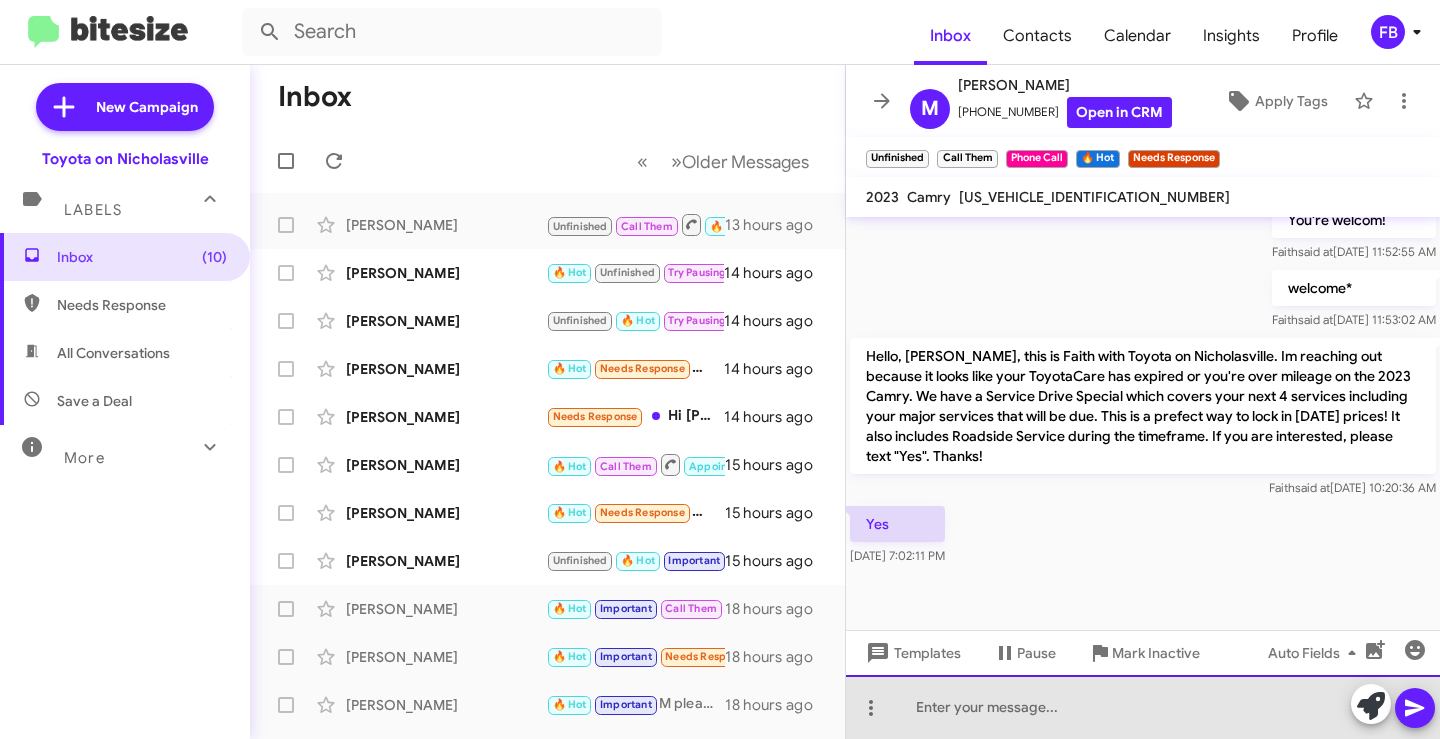 click 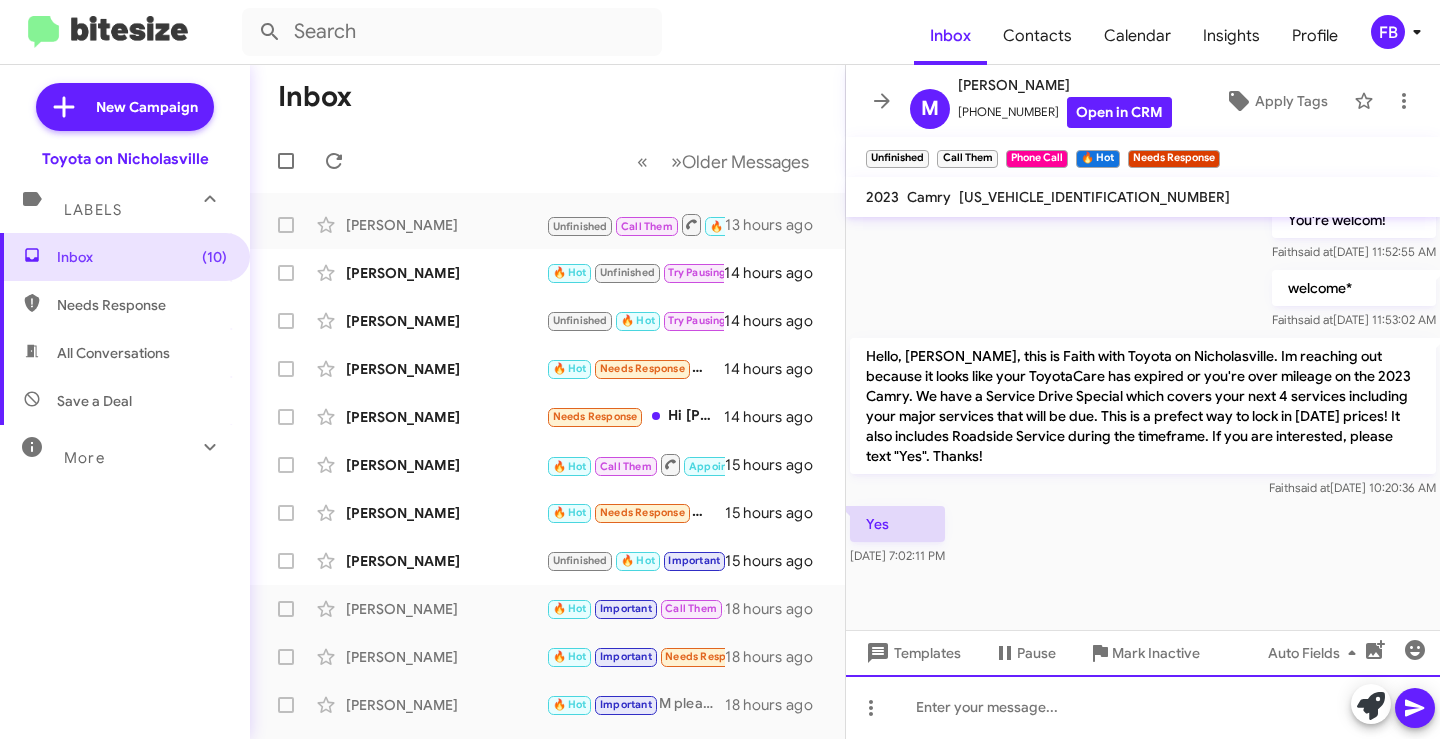 paste 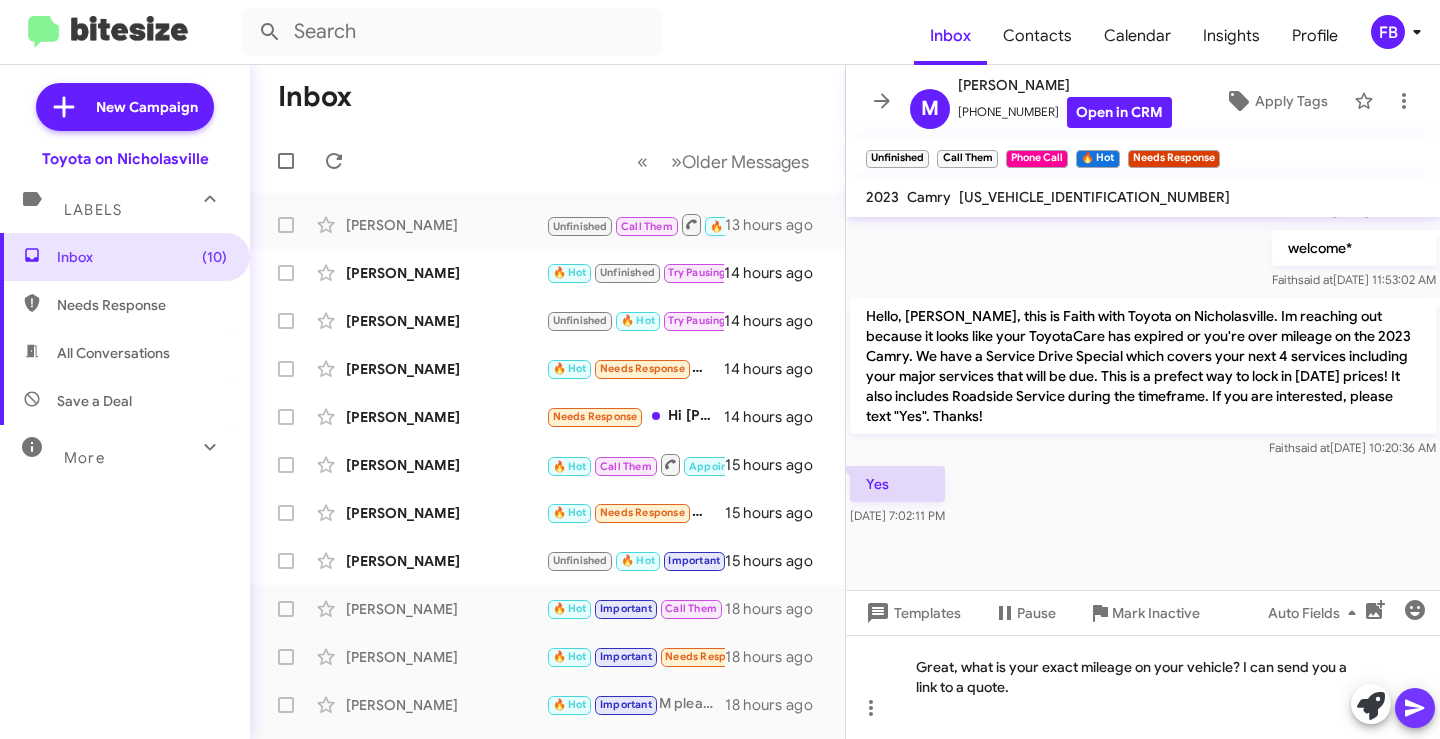 click 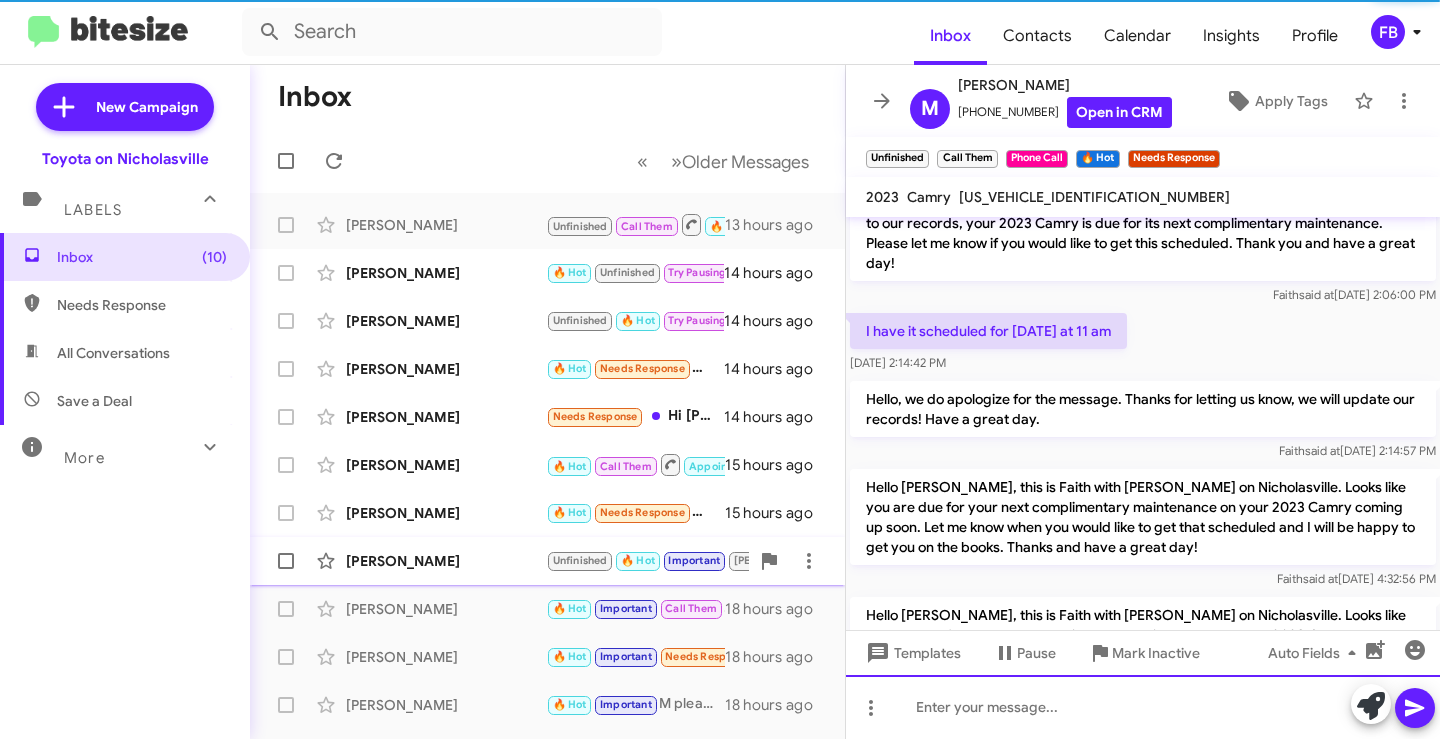 scroll, scrollTop: 0, scrollLeft: 0, axis: both 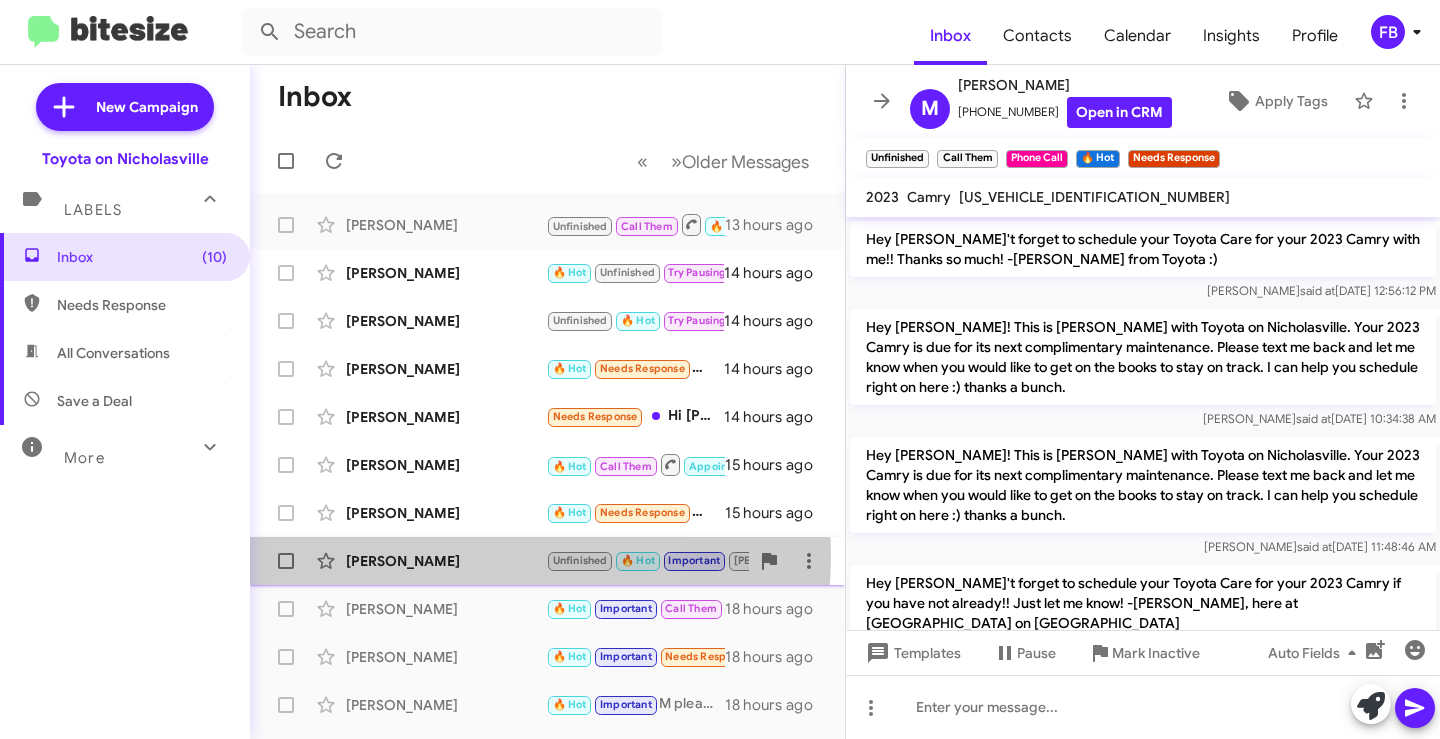 click on "[PERSON_NAME]" 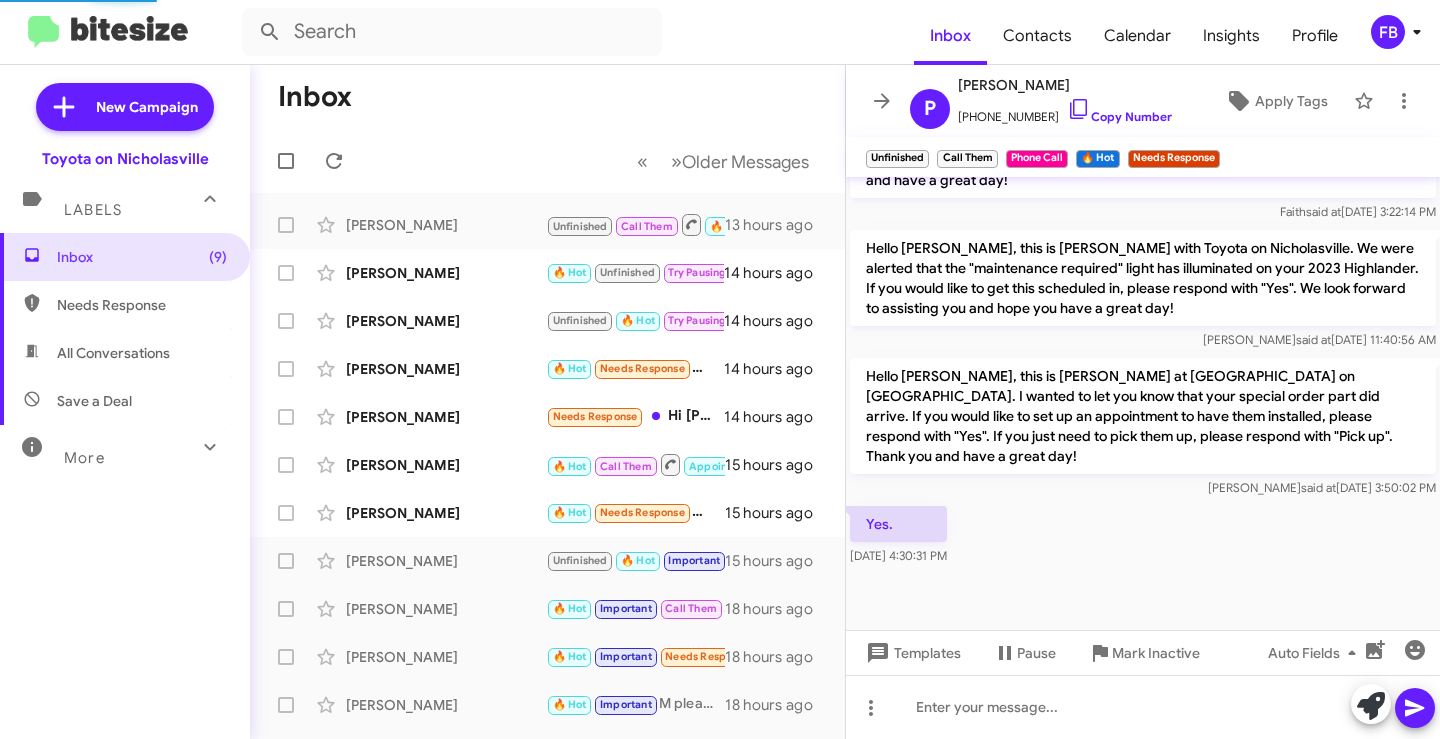 scroll, scrollTop: 1449, scrollLeft: 0, axis: vertical 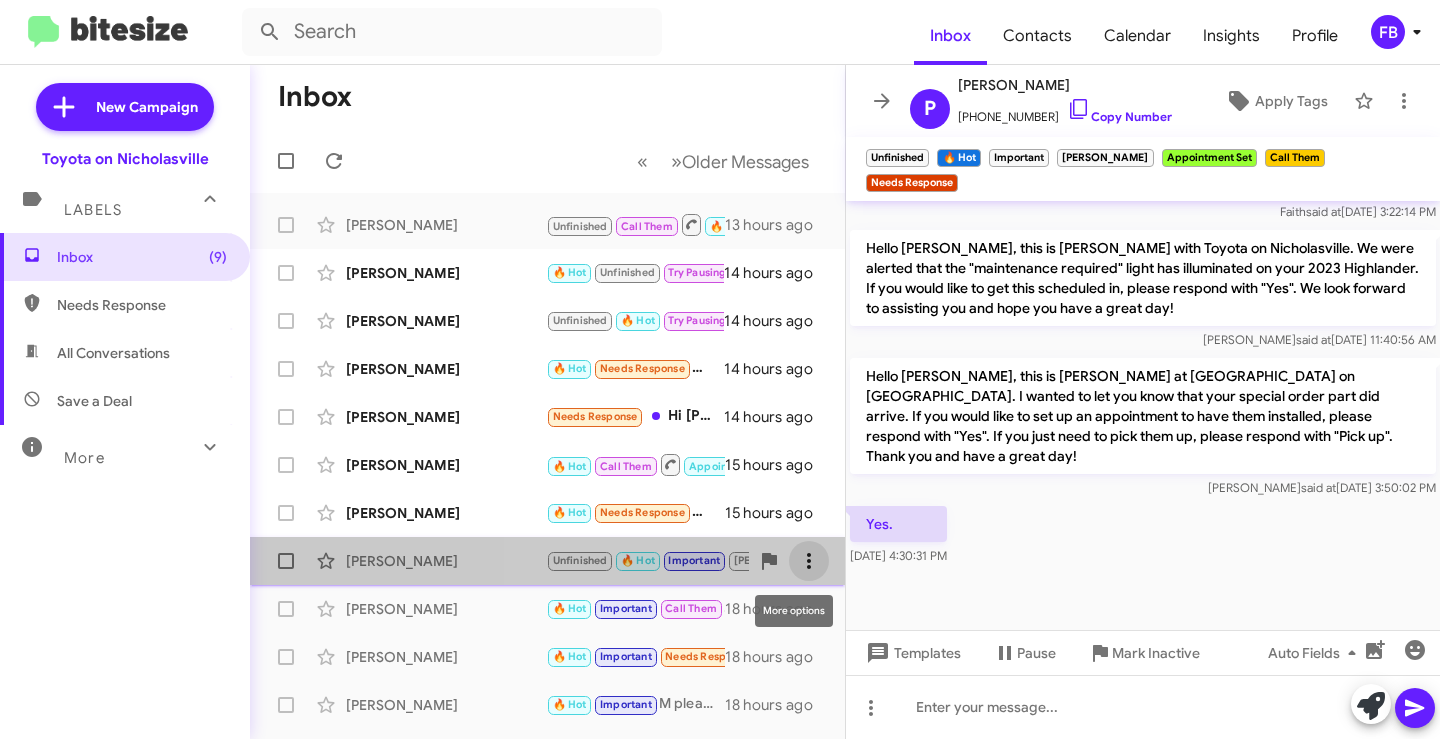 click 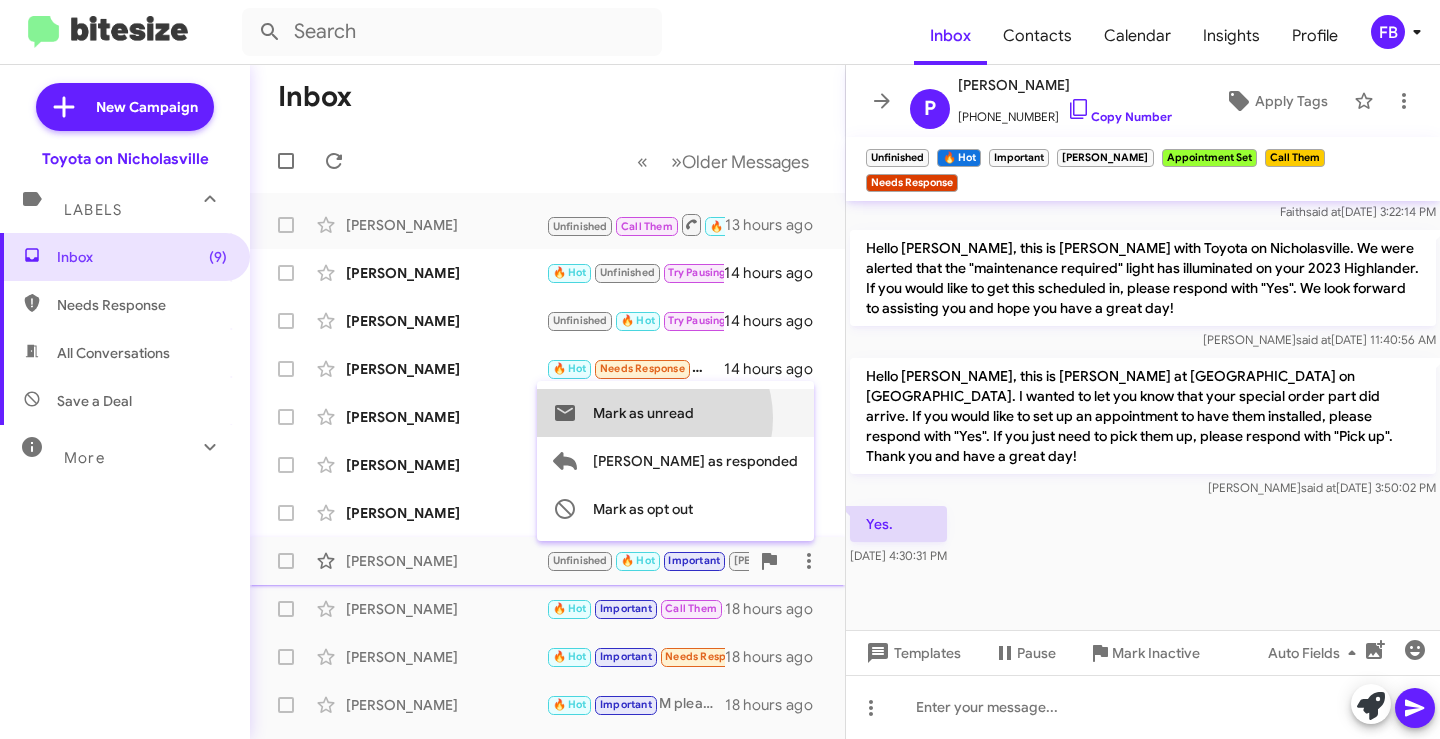 click on "Mark as unread" at bounding box center [643, 413] 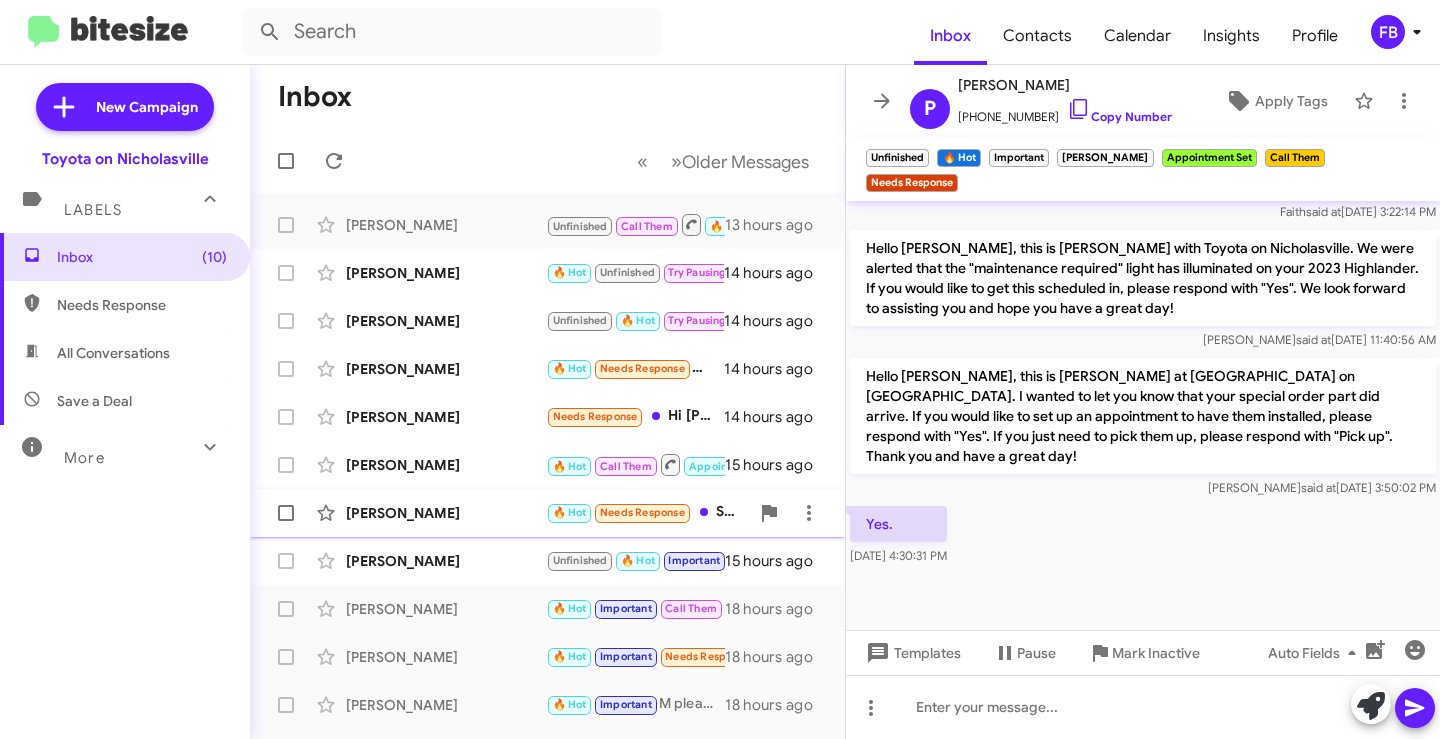 click on "[PERSON_NAME]" 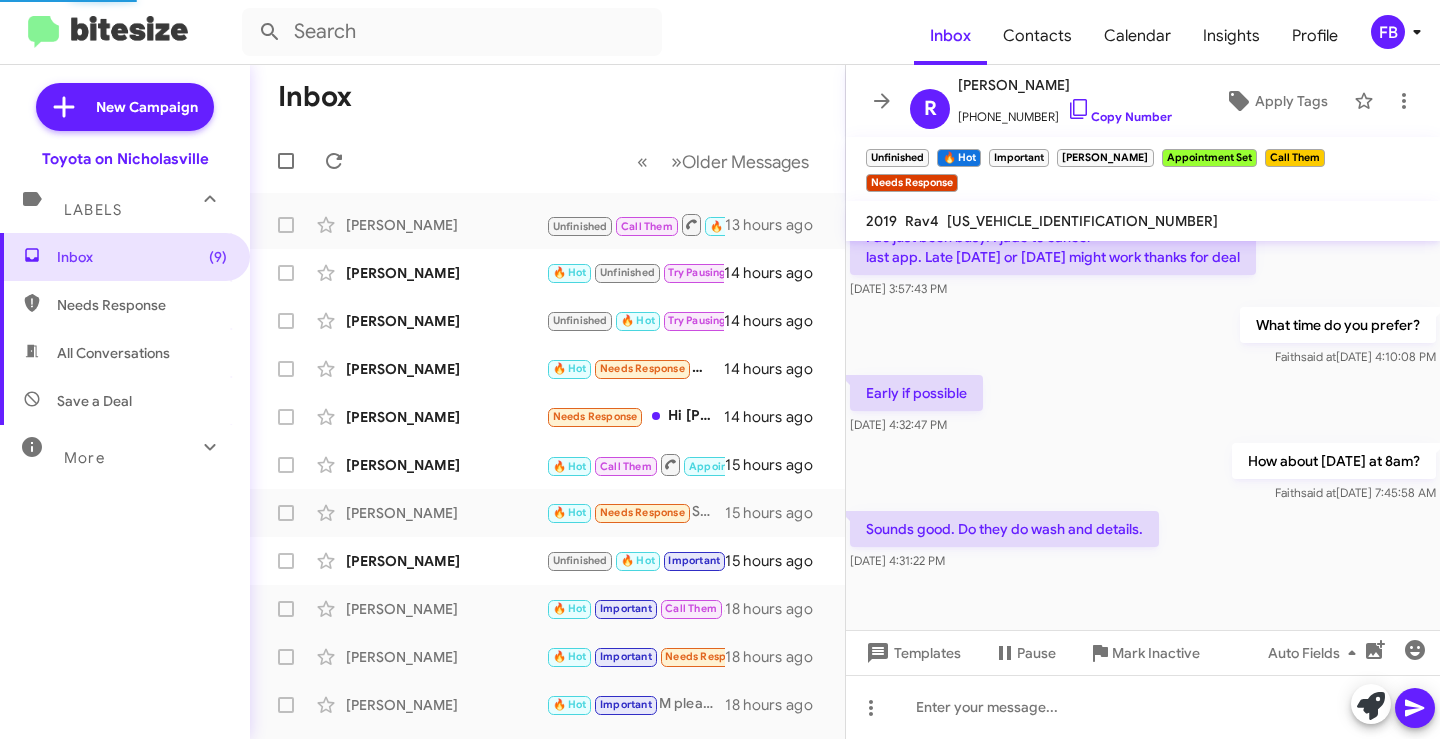 scroll, scrollTop: 4518, scrollLeft: 0, axis: vertical 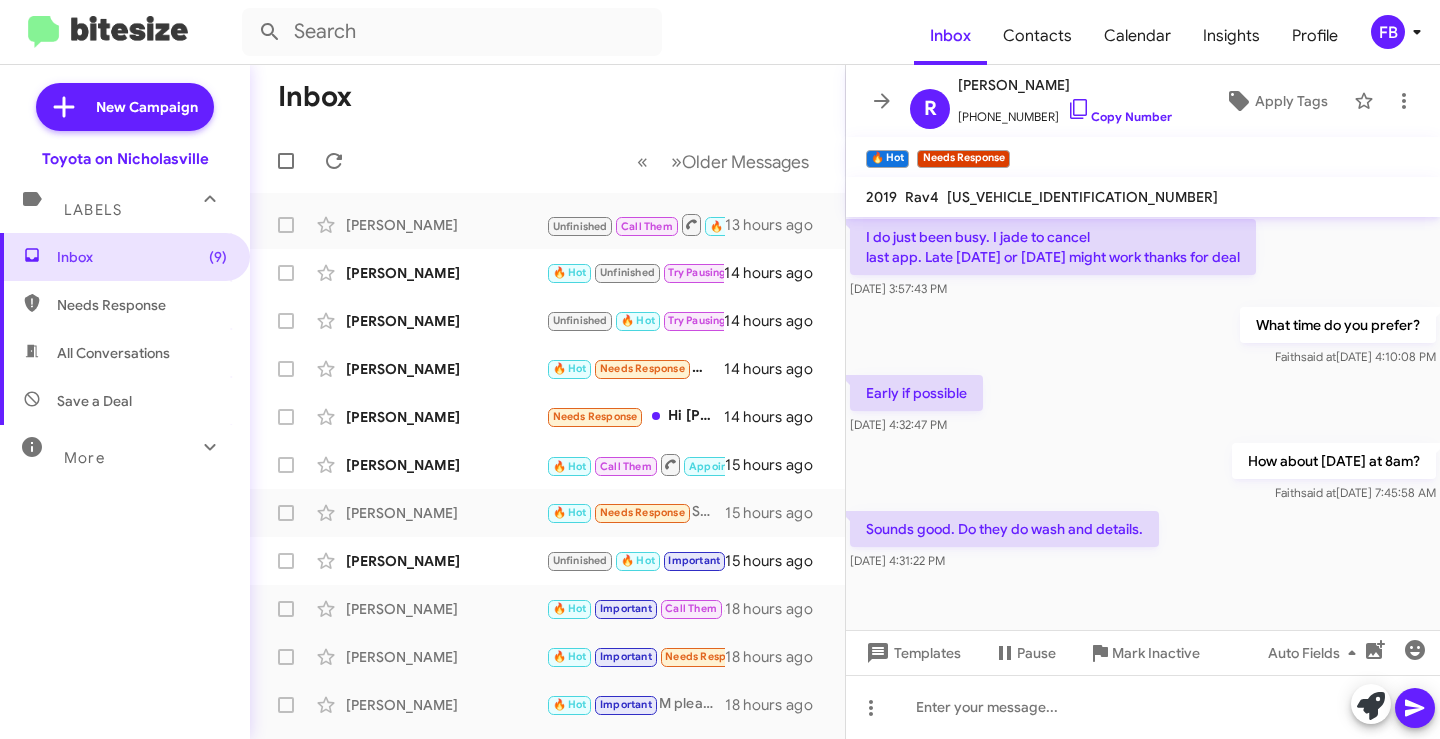 click on "[US_VEHICLE_IDENTIFICATION_NUMBER]" 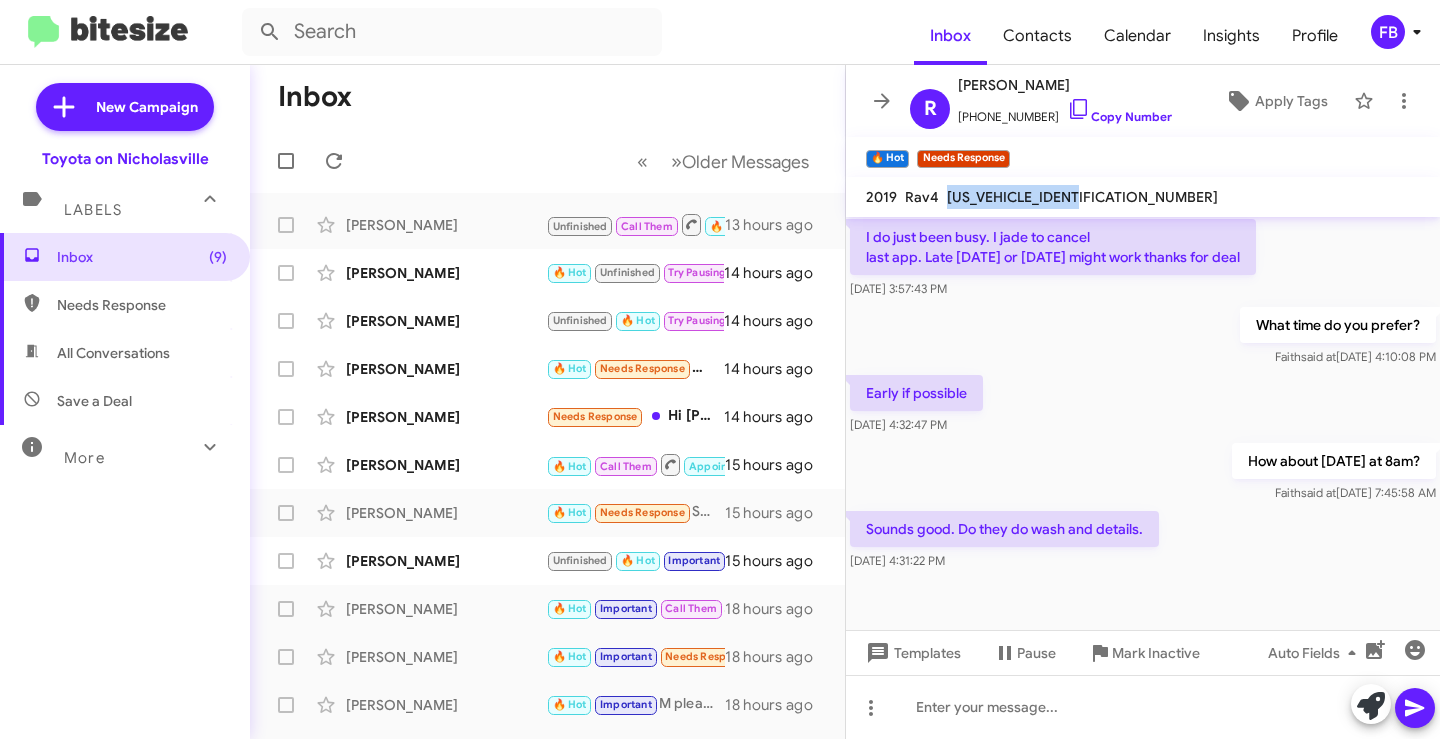 click on "[US_VEHICLE_IDENTIFICATION_NUMBER]" 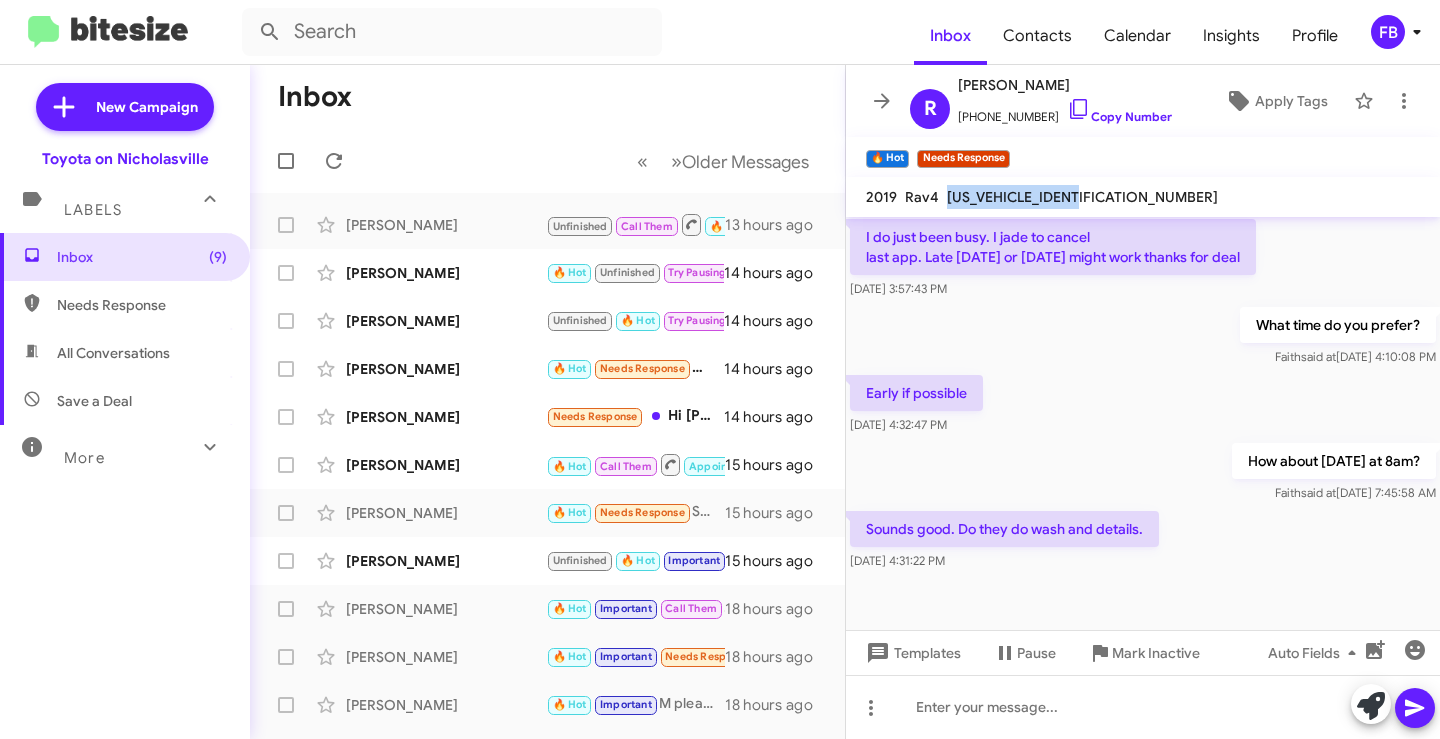 copy on "[US_VEHICLE_IDENTIFICATION_NUMBER]" 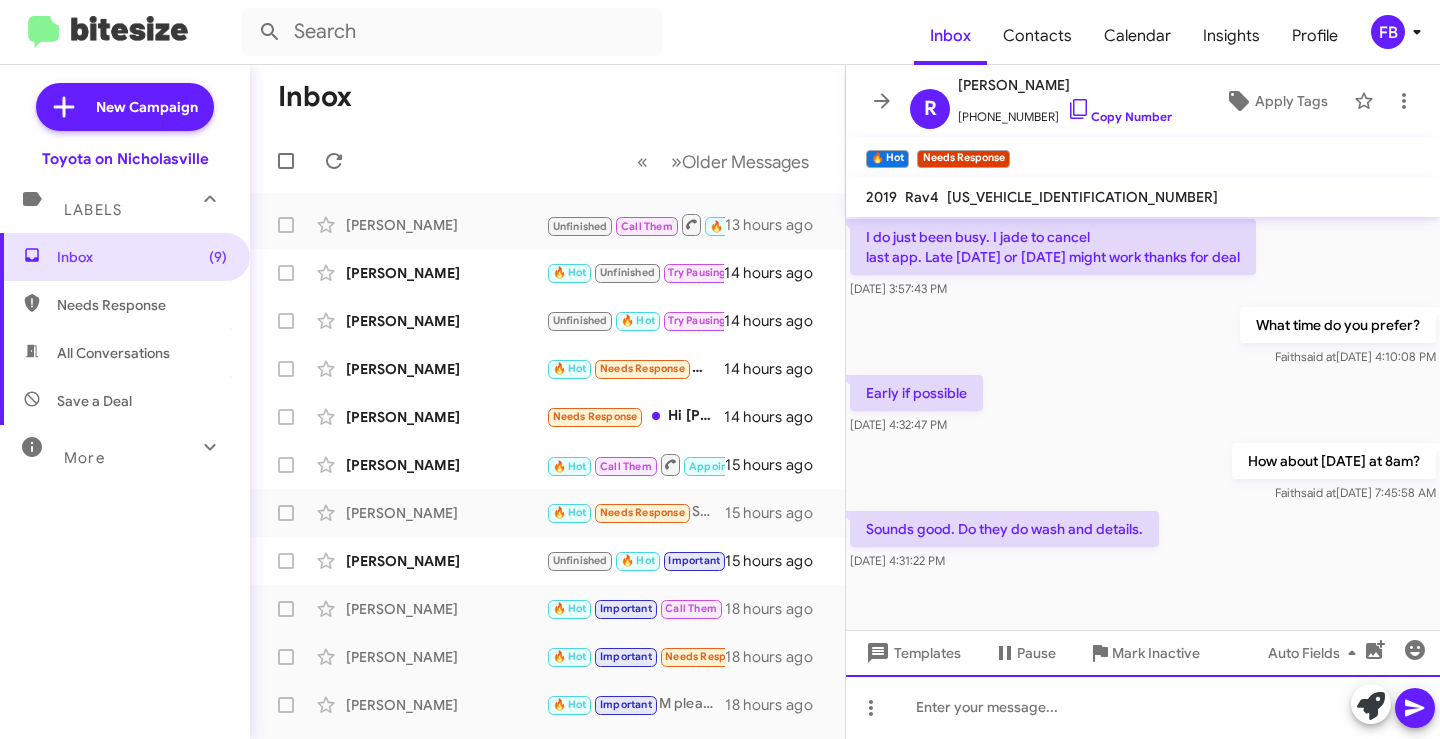 click 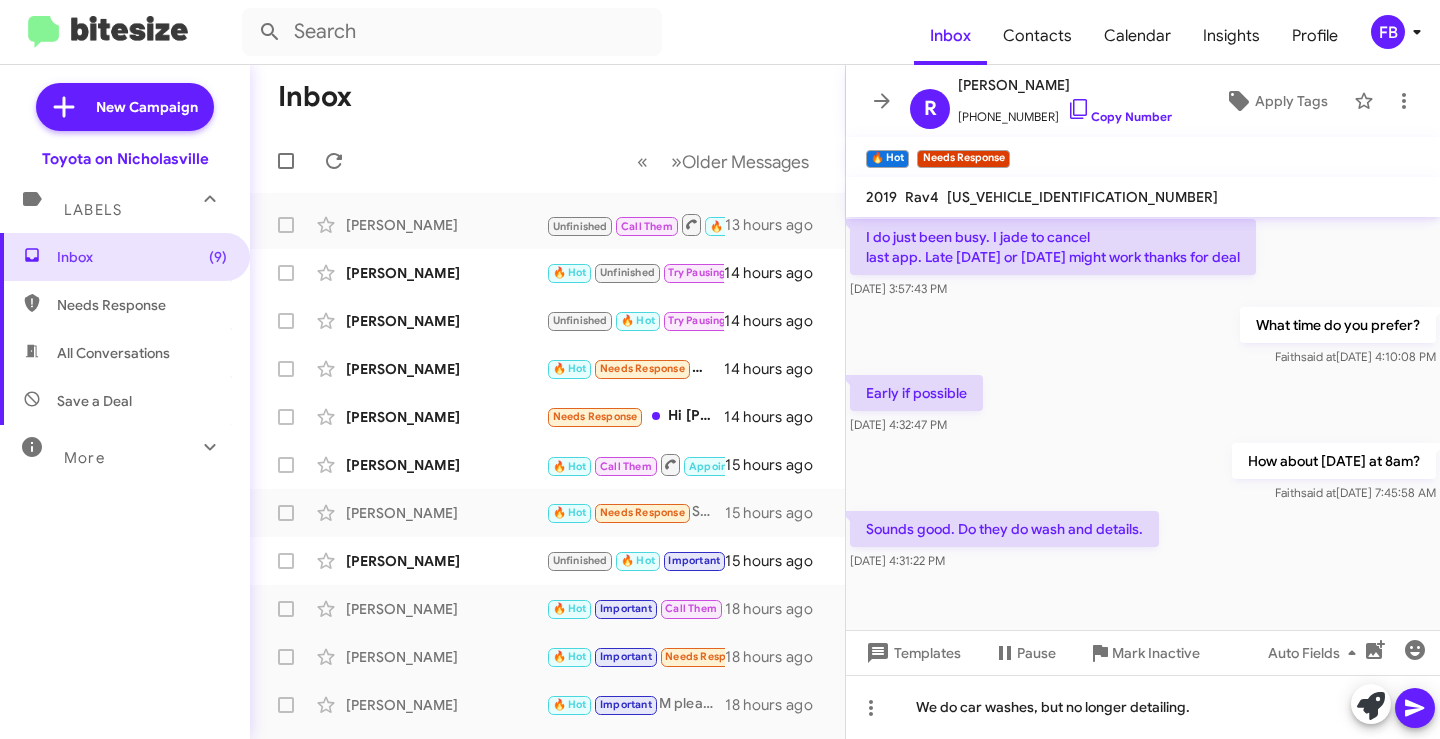 click on "[US_VEHICLE_IDENTIFICATION_NUMBER]" 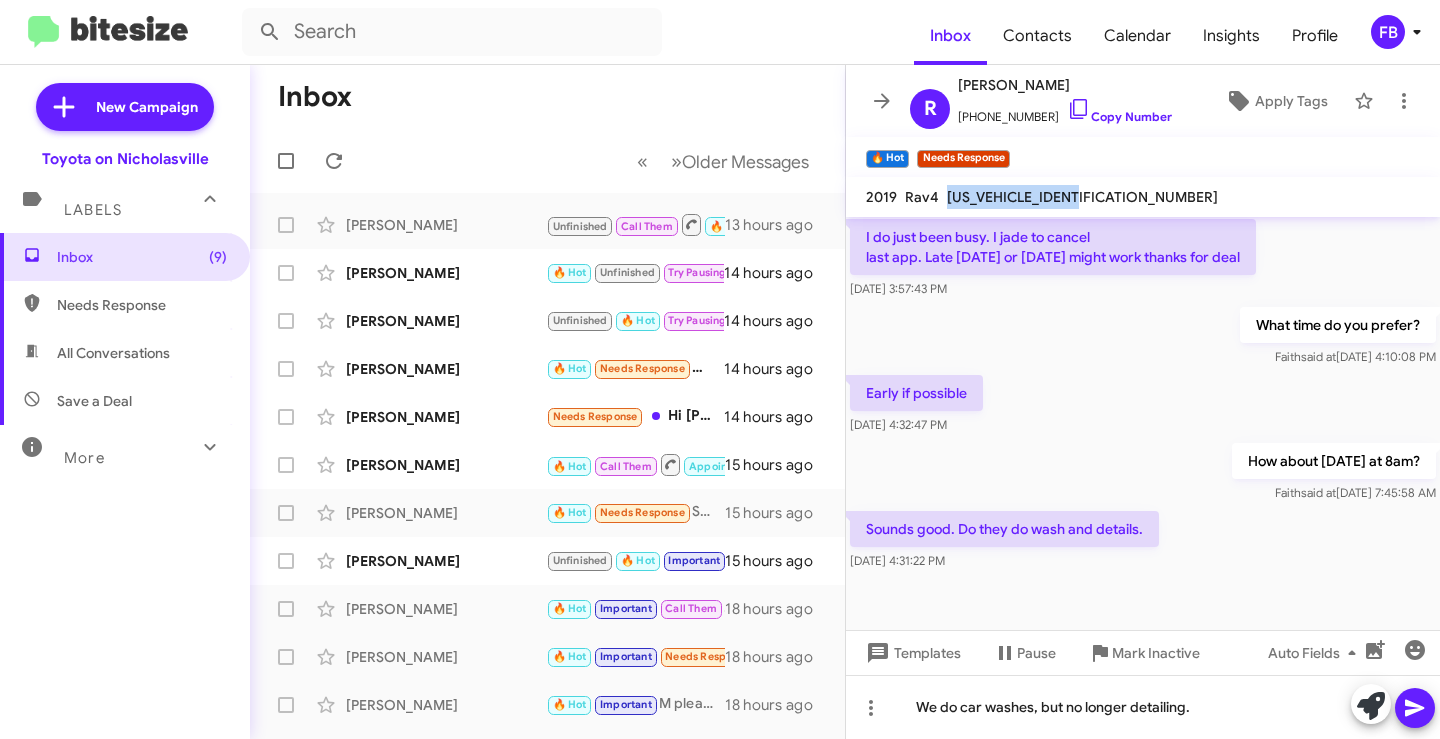 click on "[US_VEHICLE_IDENTIFICATION_NUMBER]" 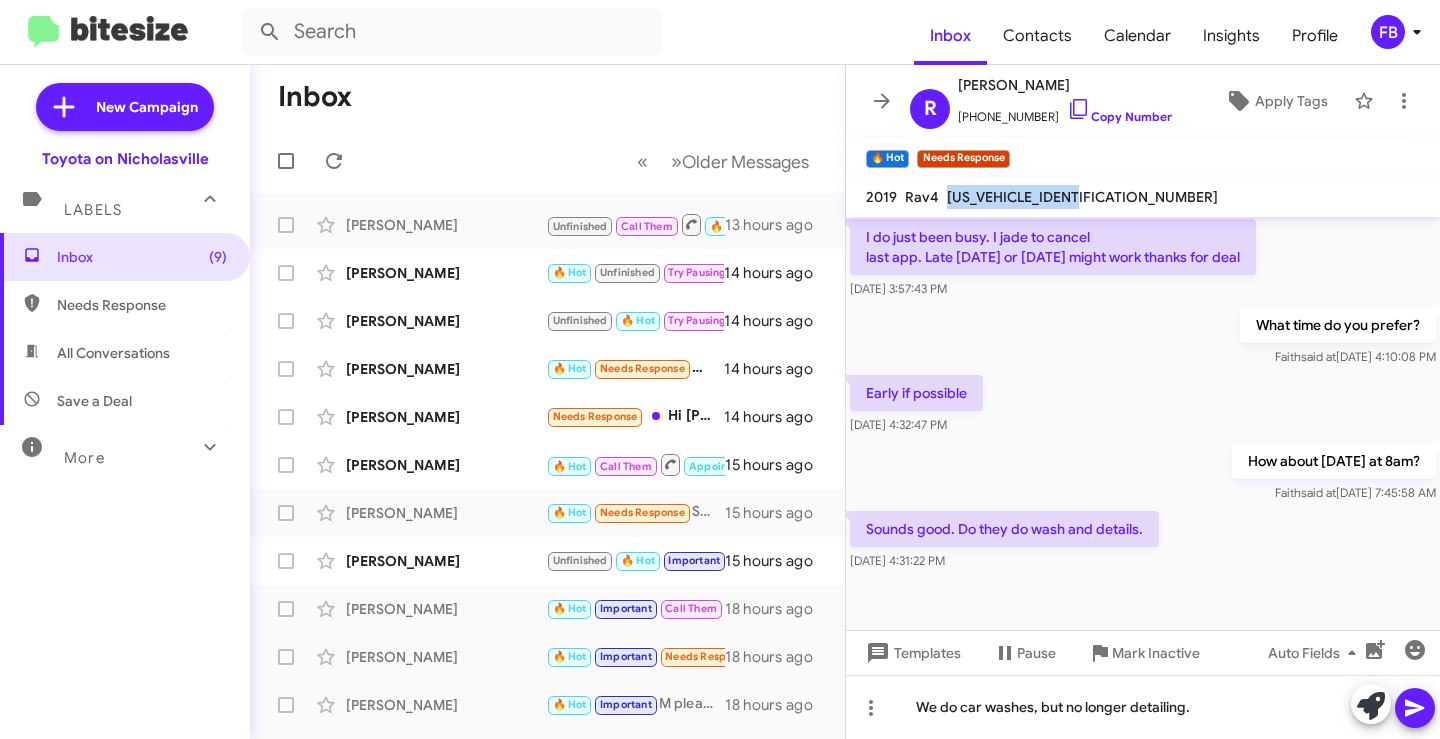 copy on "[US_VEHICLE_IDENTIFICATION_NUMBER]" 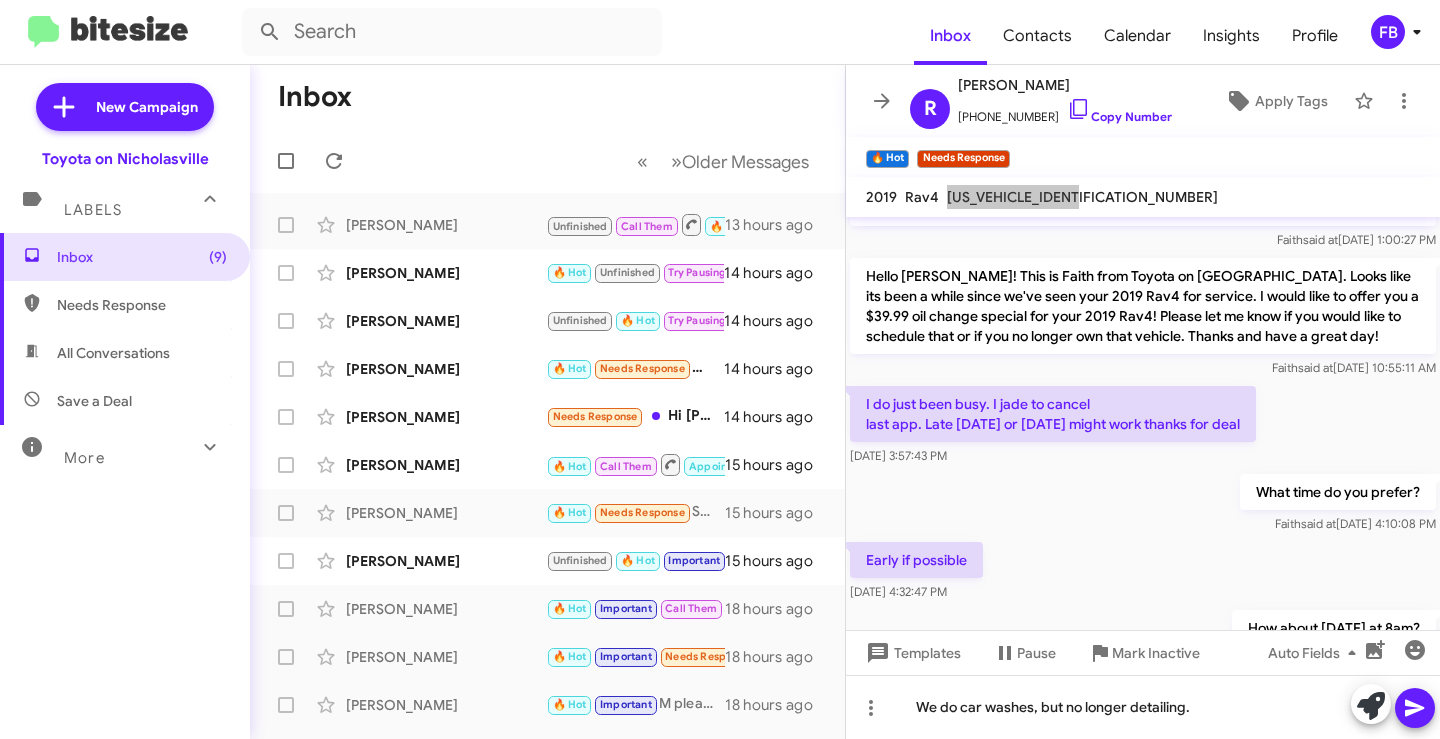 scroll, scrollTop: 4518, scrollLeft: 0, axis: vertical 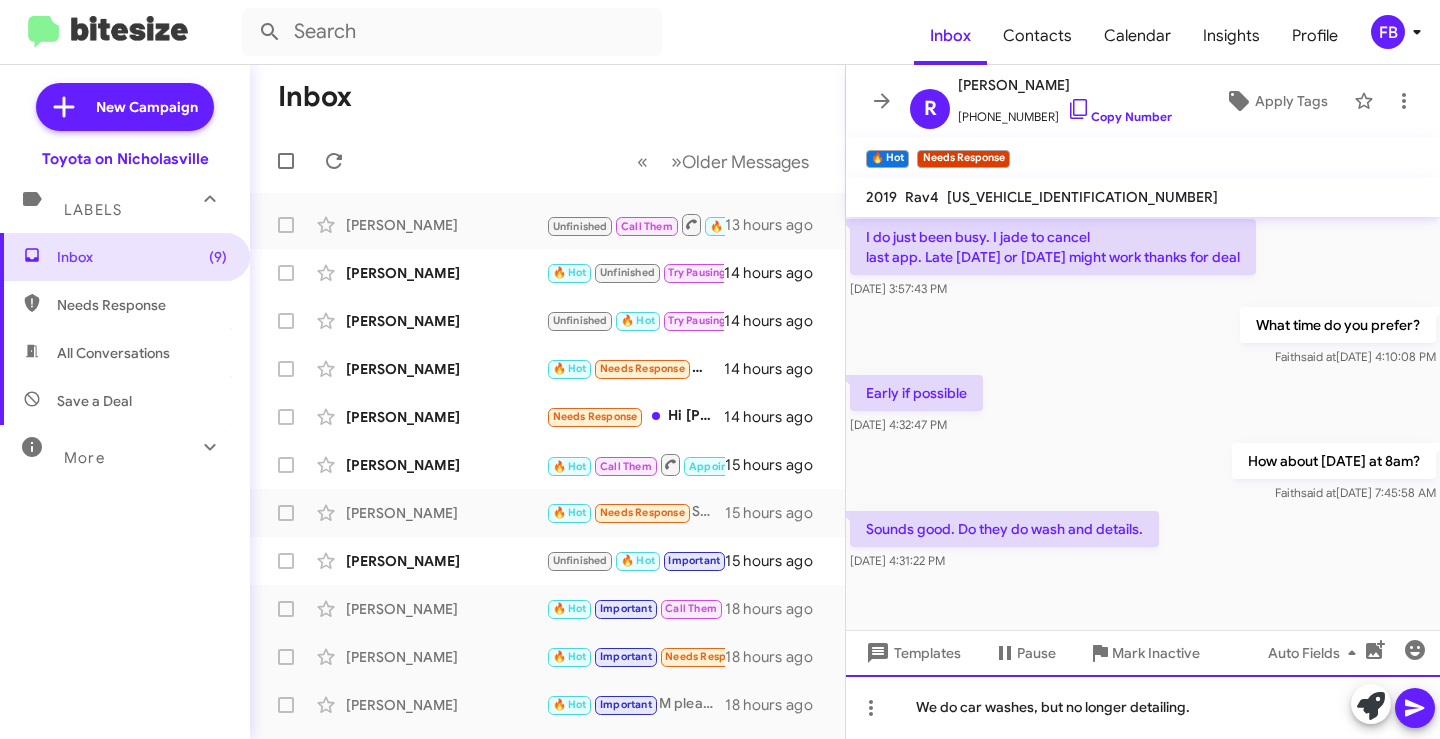 click on "We do car washes, but no longer detailing." 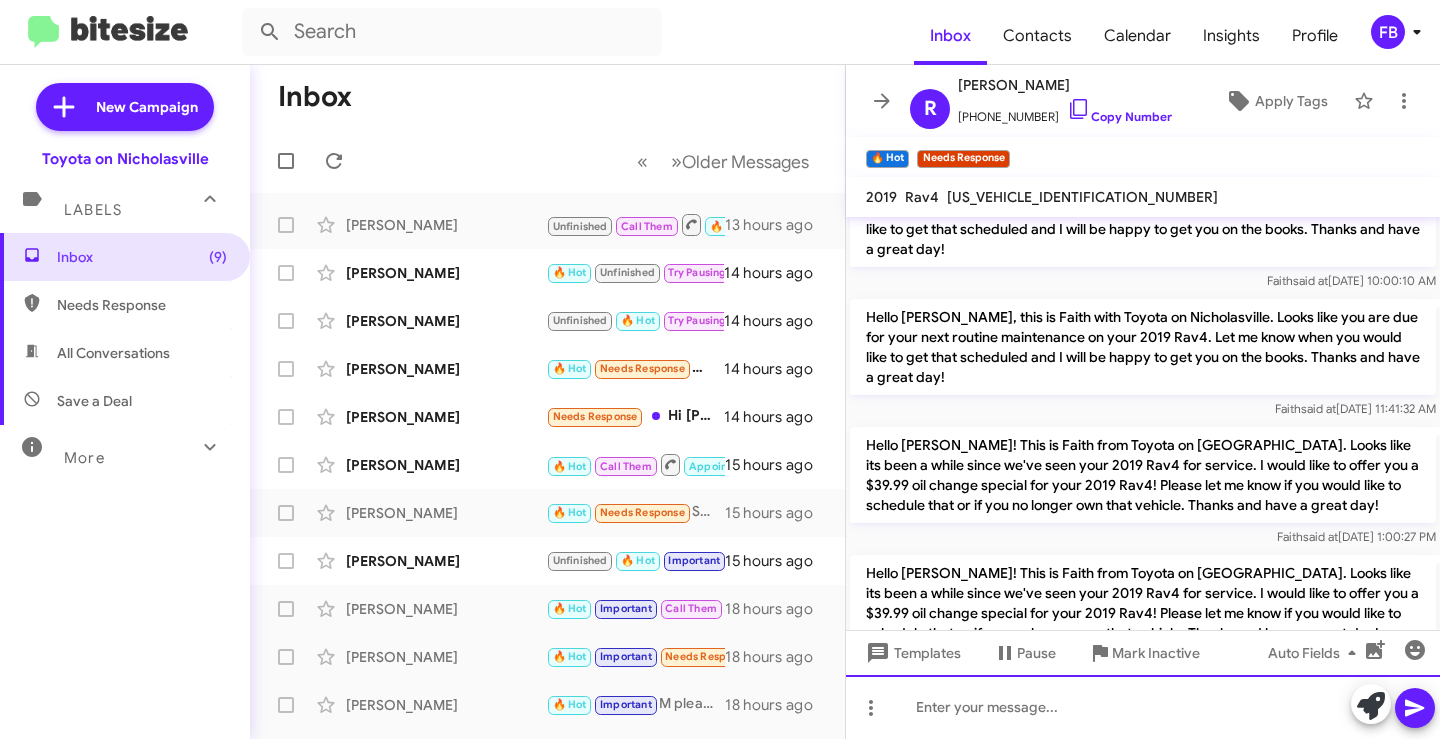 scroll, scrollTop: 4591, scrollLeft: 0, axis: vertical 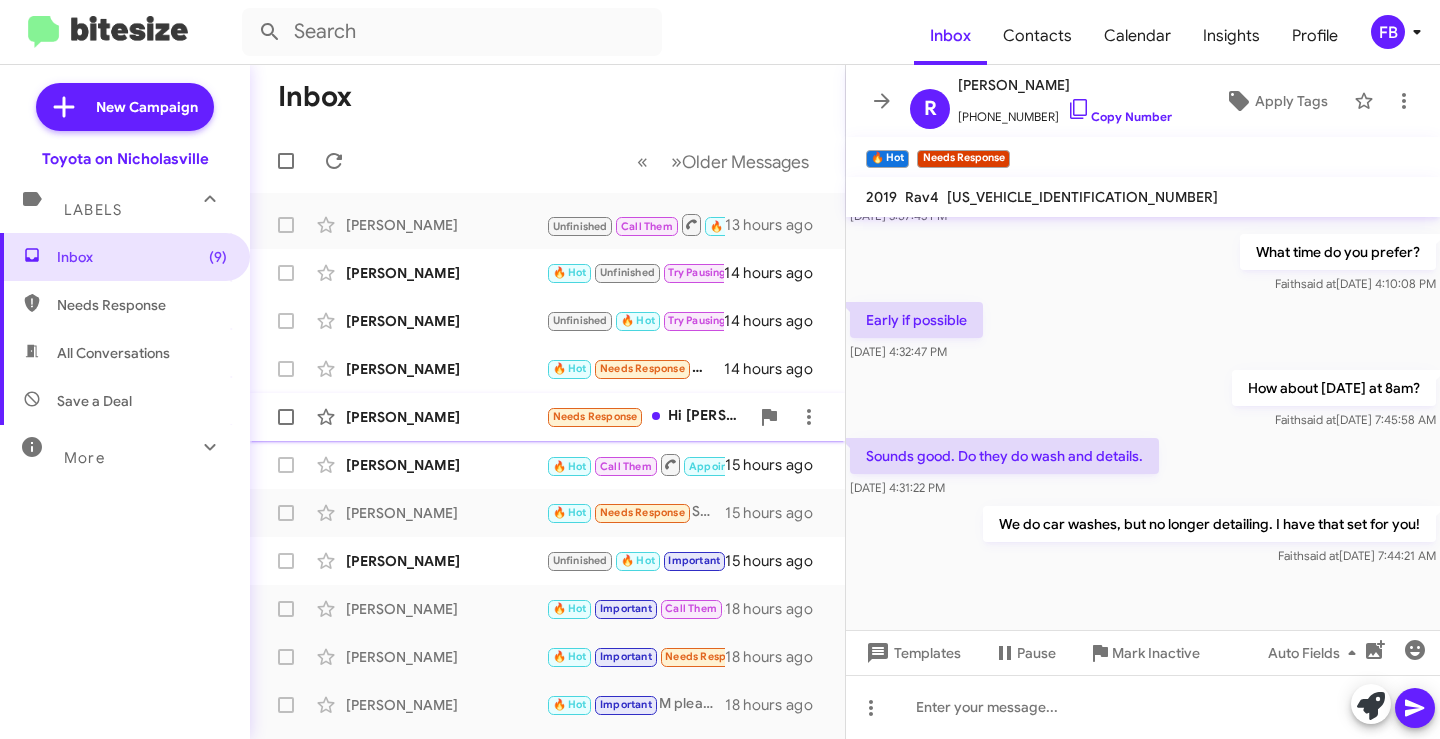 click on "[PERSON_NAME]" 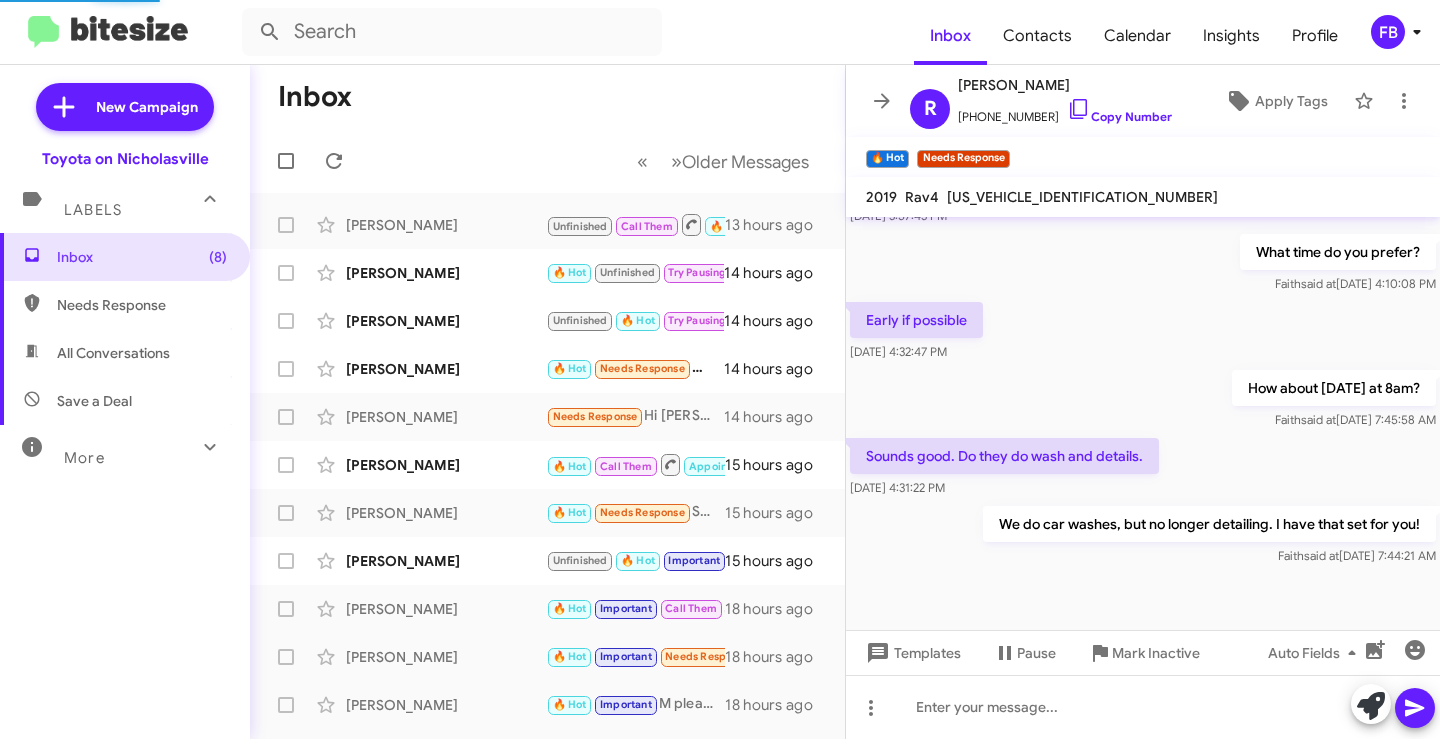 scroll, scrollTop: 425, scrollLeft: 0, axis: vertical 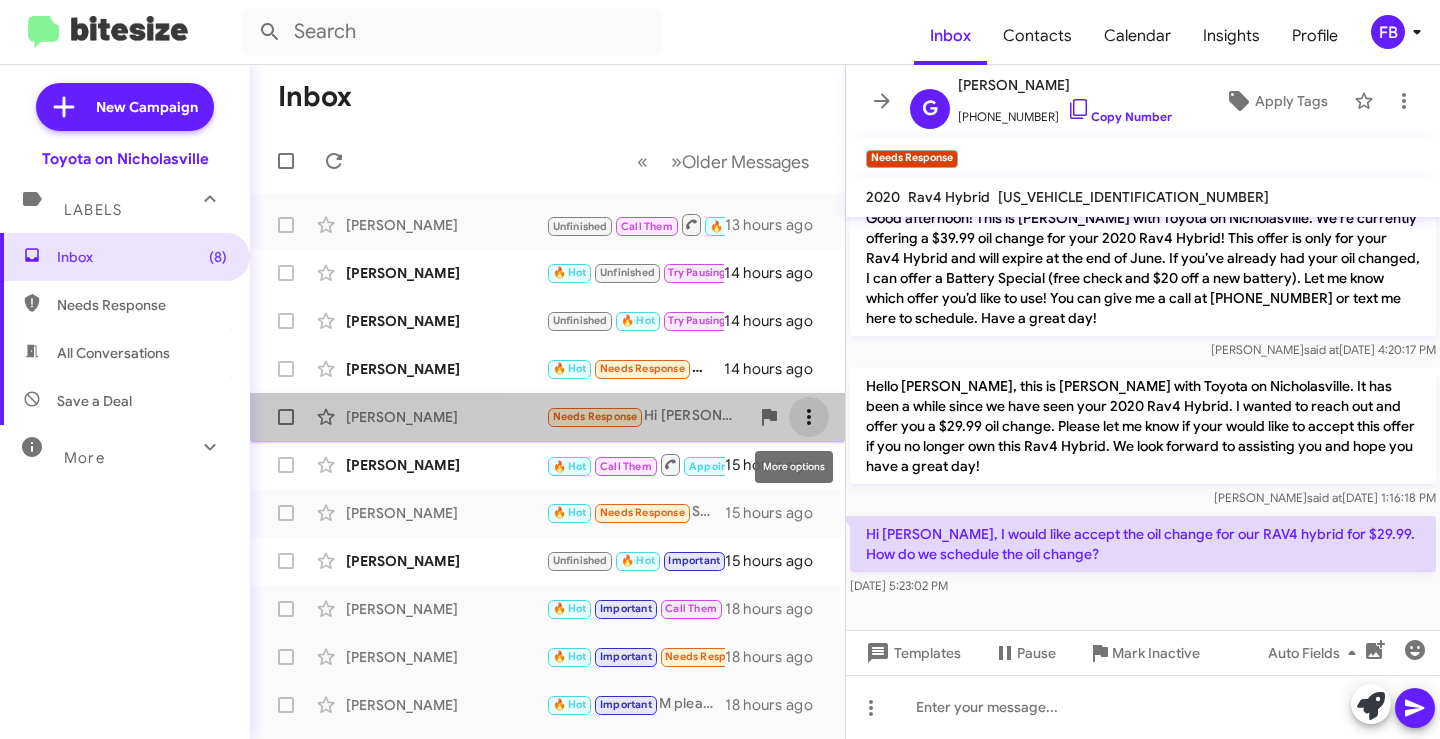 click 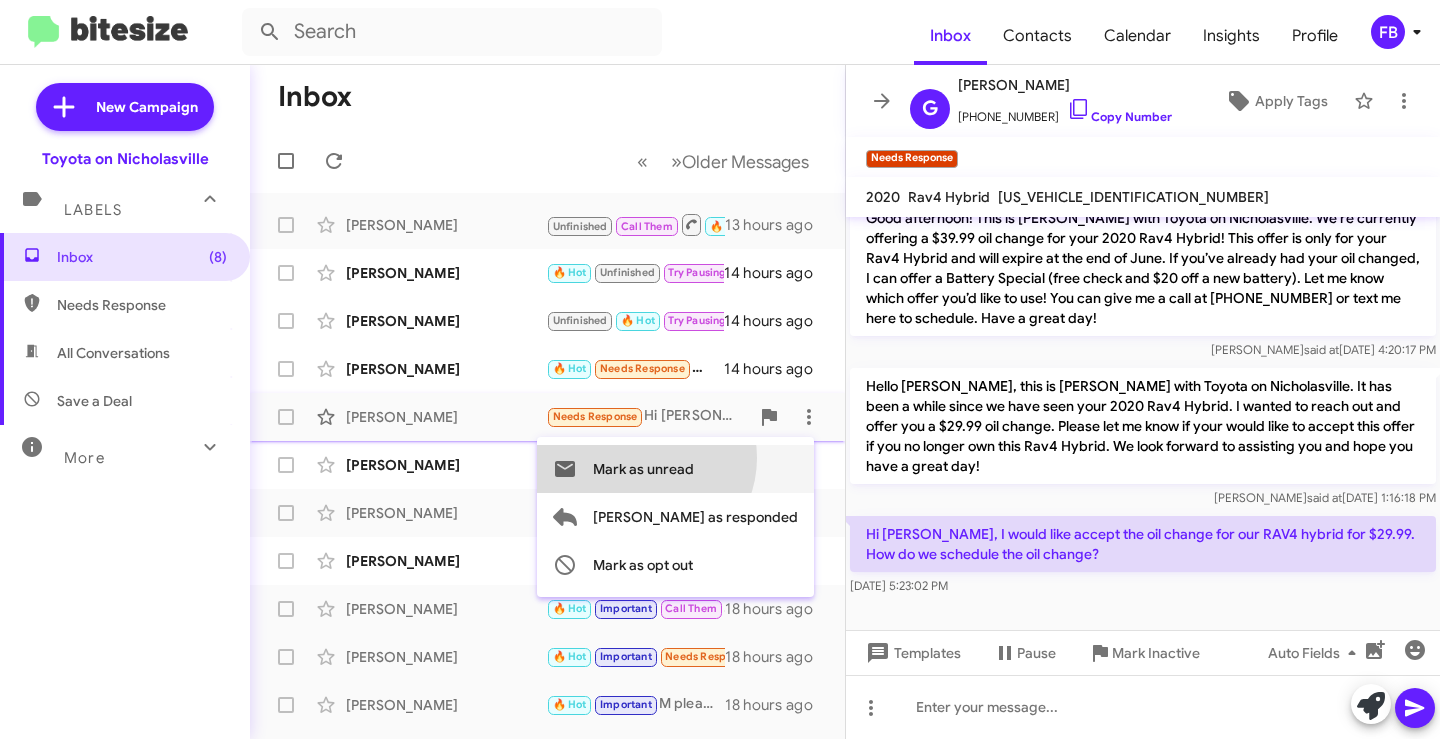 click on "Mark as unread" at bounding box center [643, 469] 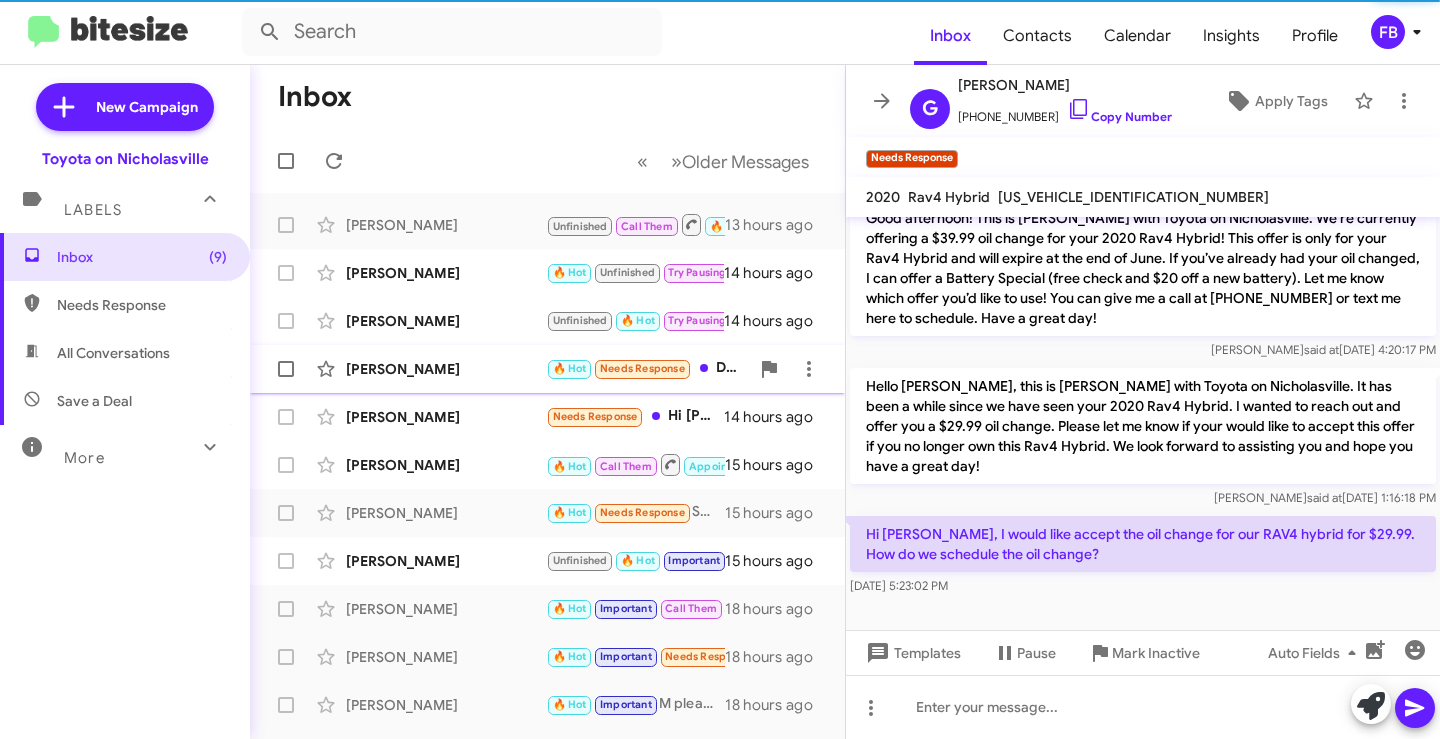 click on "[PERSON_NAME]" 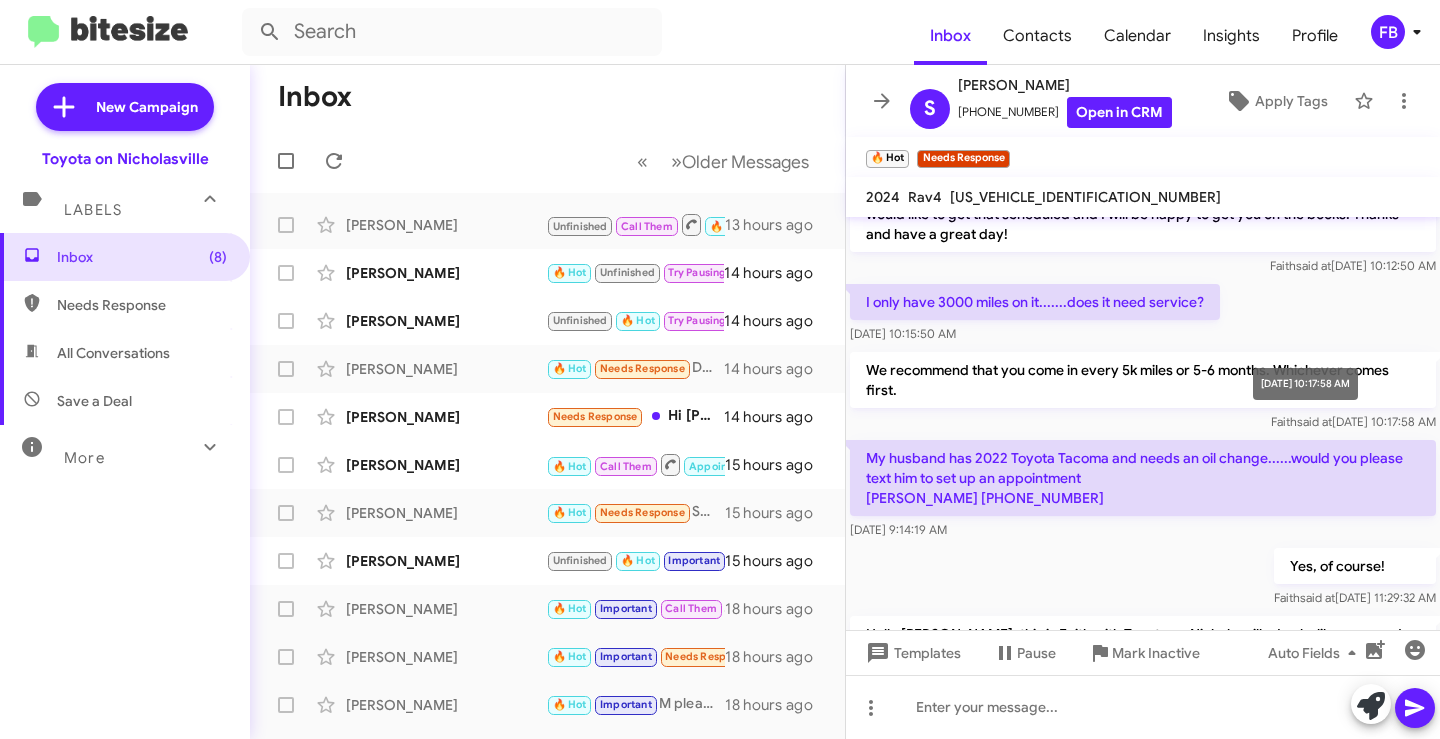 scroll, scrollTop: 411, scrollLeft: 0, axis: vertical 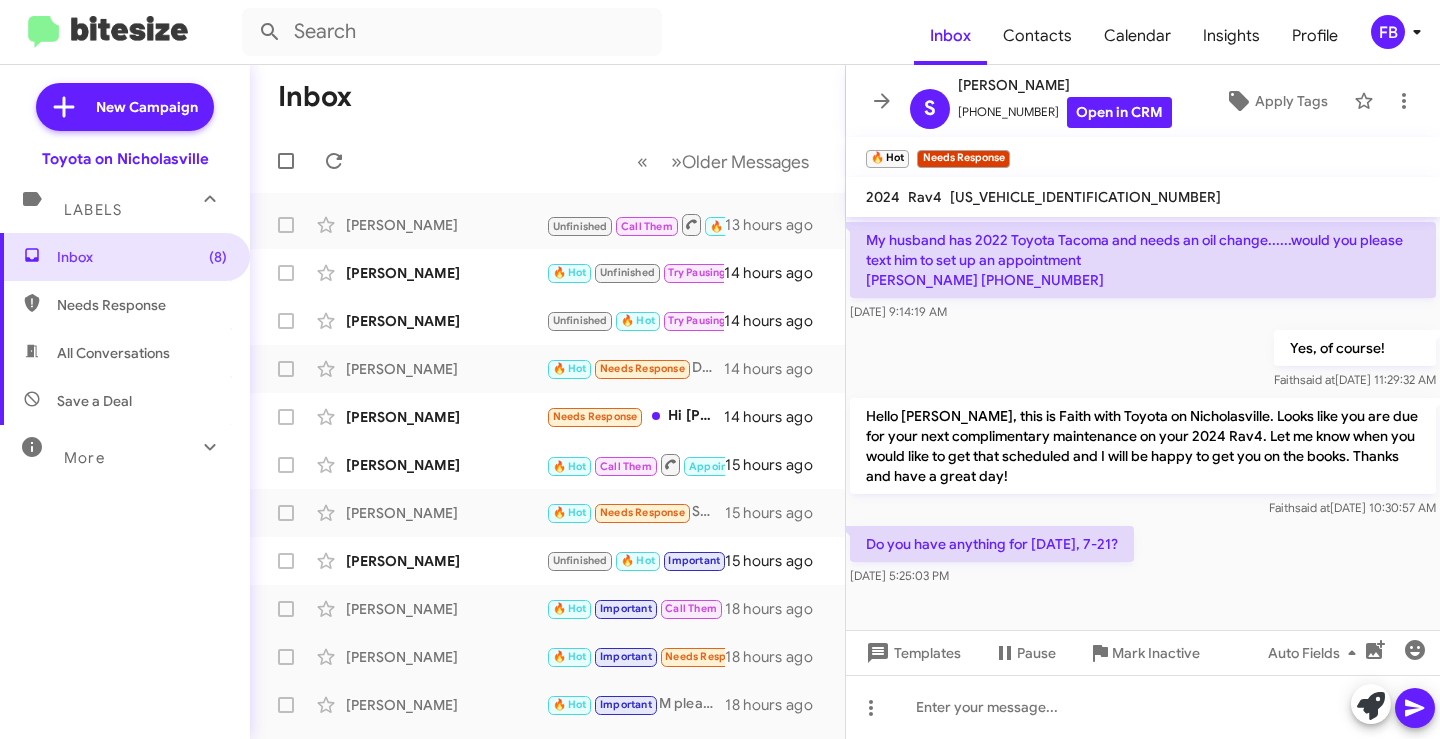 click on "[US_VEHICLE_IDENTIFICATION_NUMBER]" 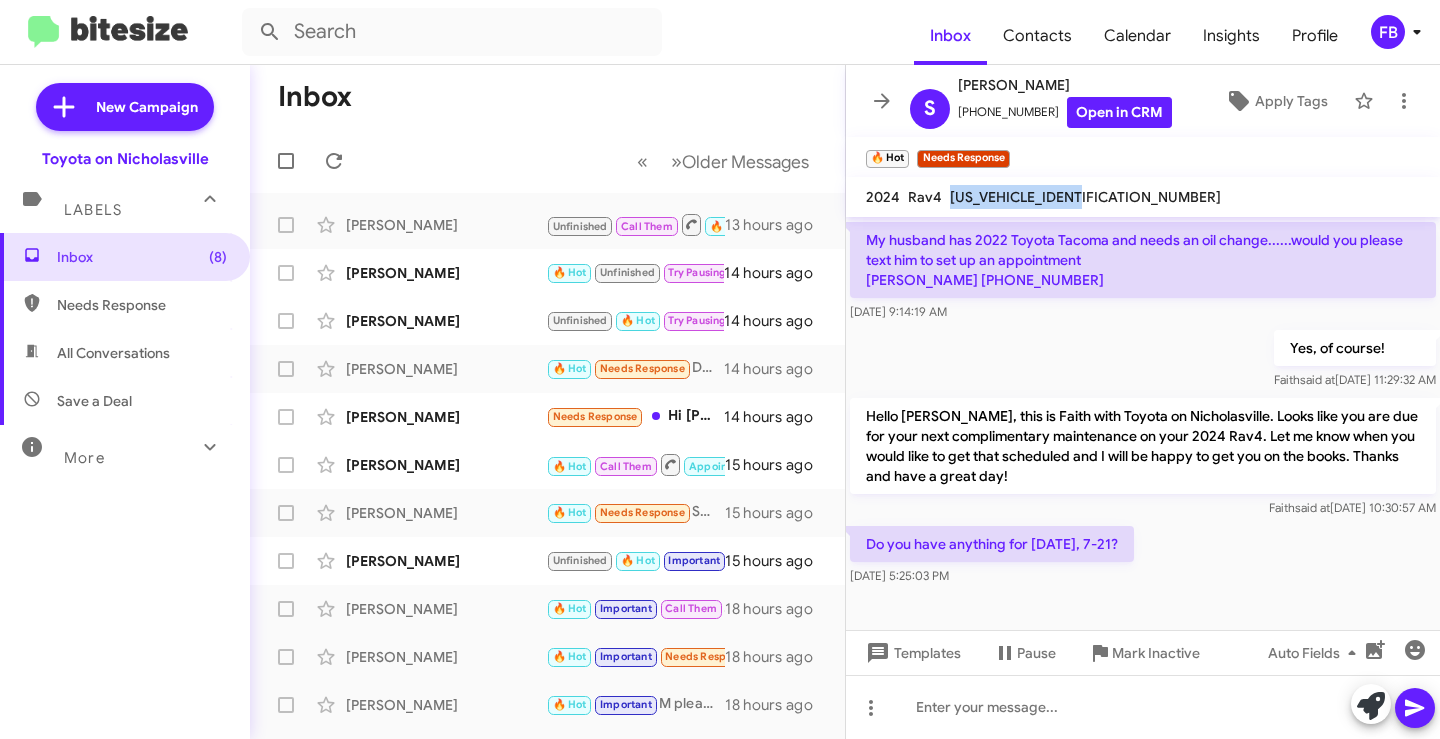 click on "[US_VEHICLE_IDENTIFICATION_NUMBER]" 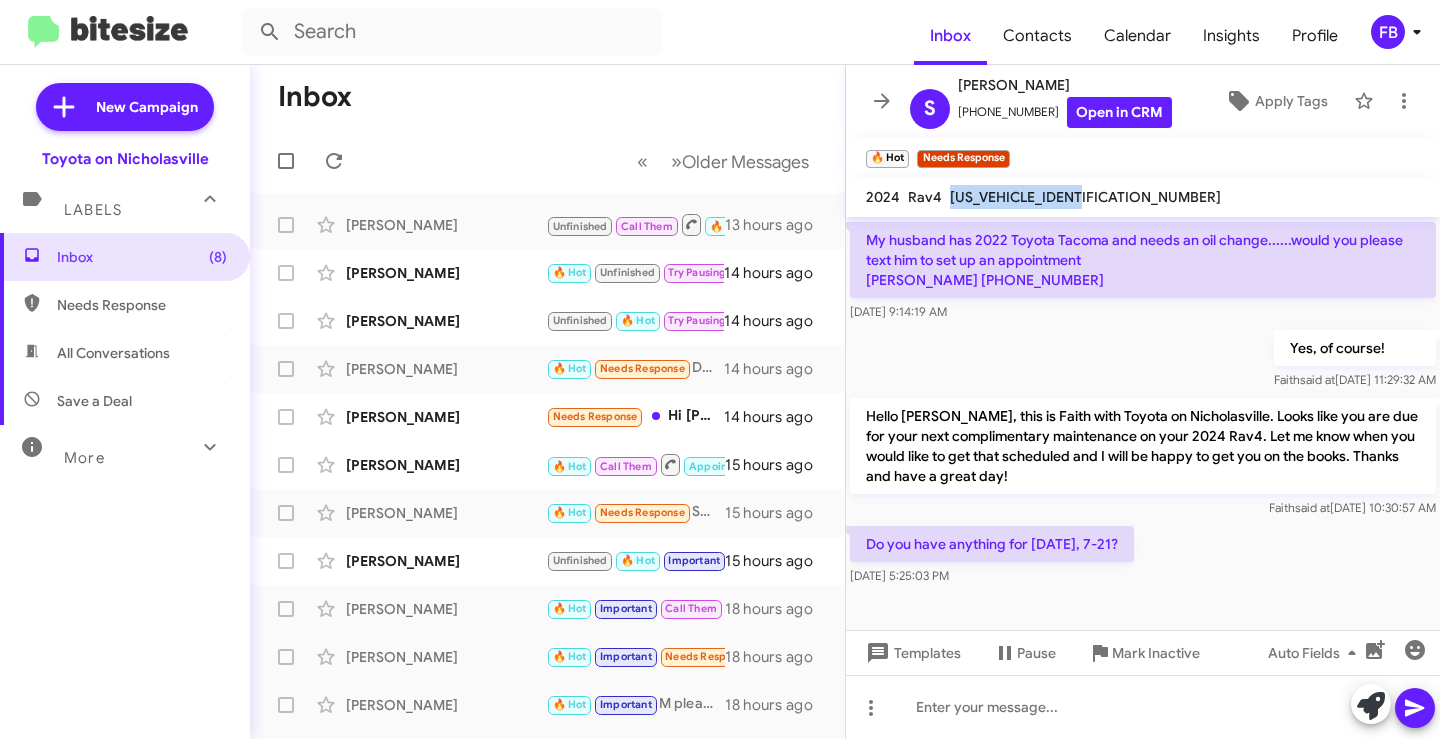 copy on "[US_VEHICLE_IDENTIFICATION_NUMBER]" 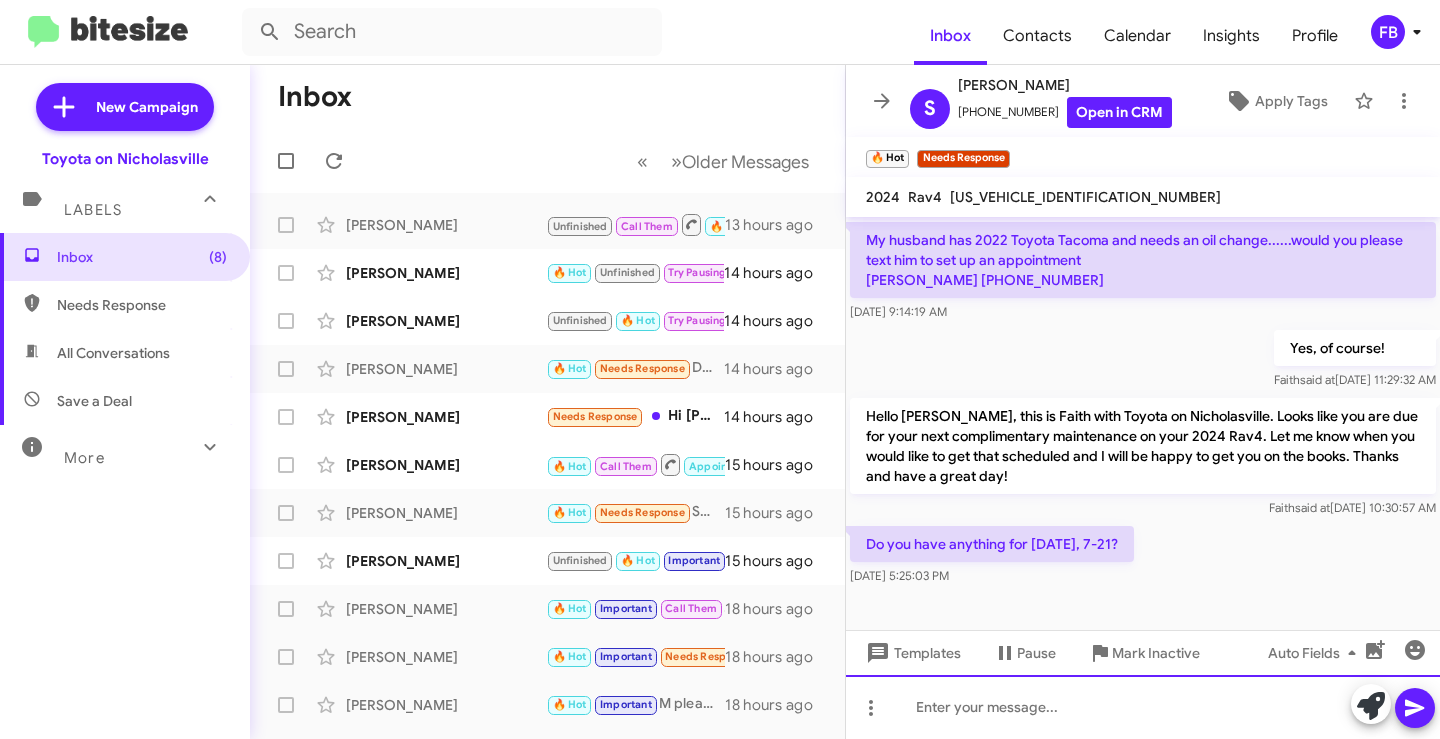 click 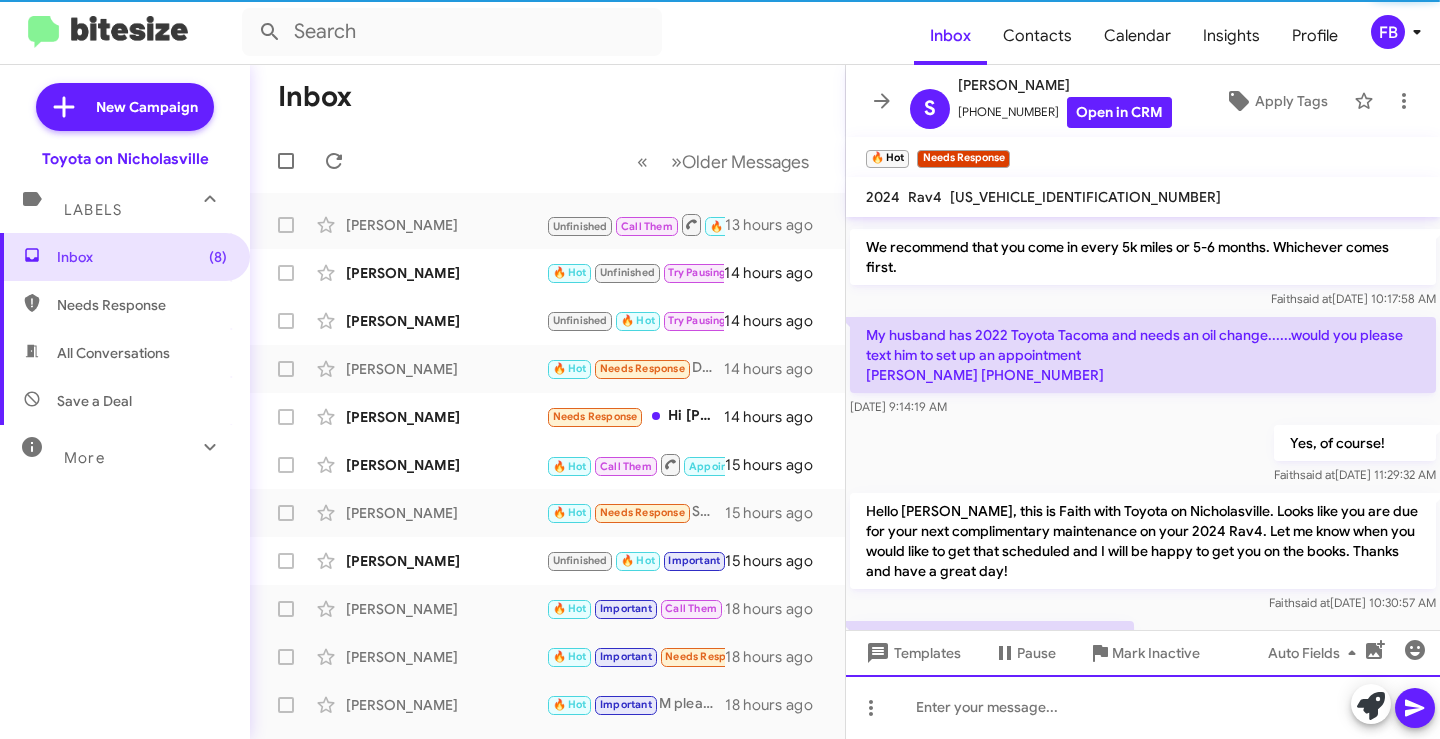 scroll, scrollTop: 484, scrollLeft: 0, axis: vertical 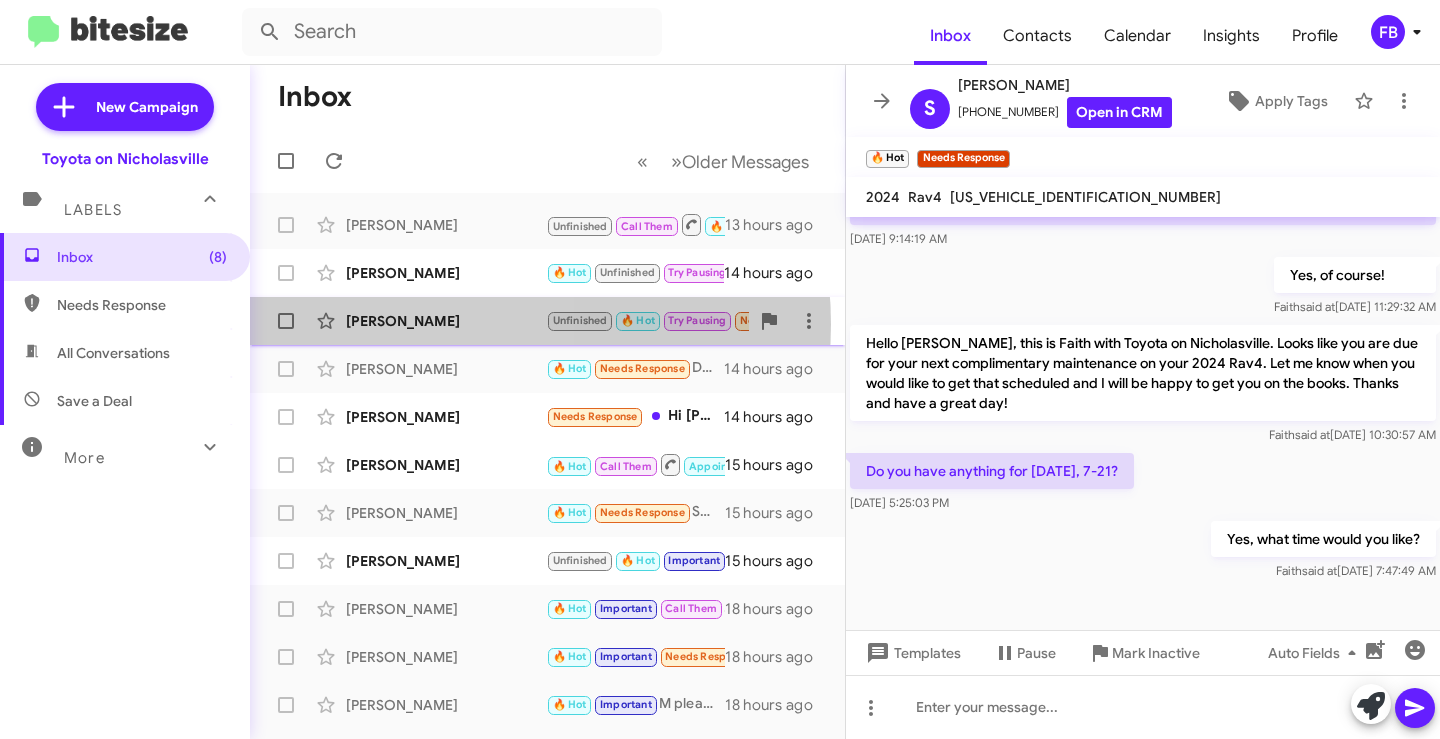 click on "[PERSON_NAME]" 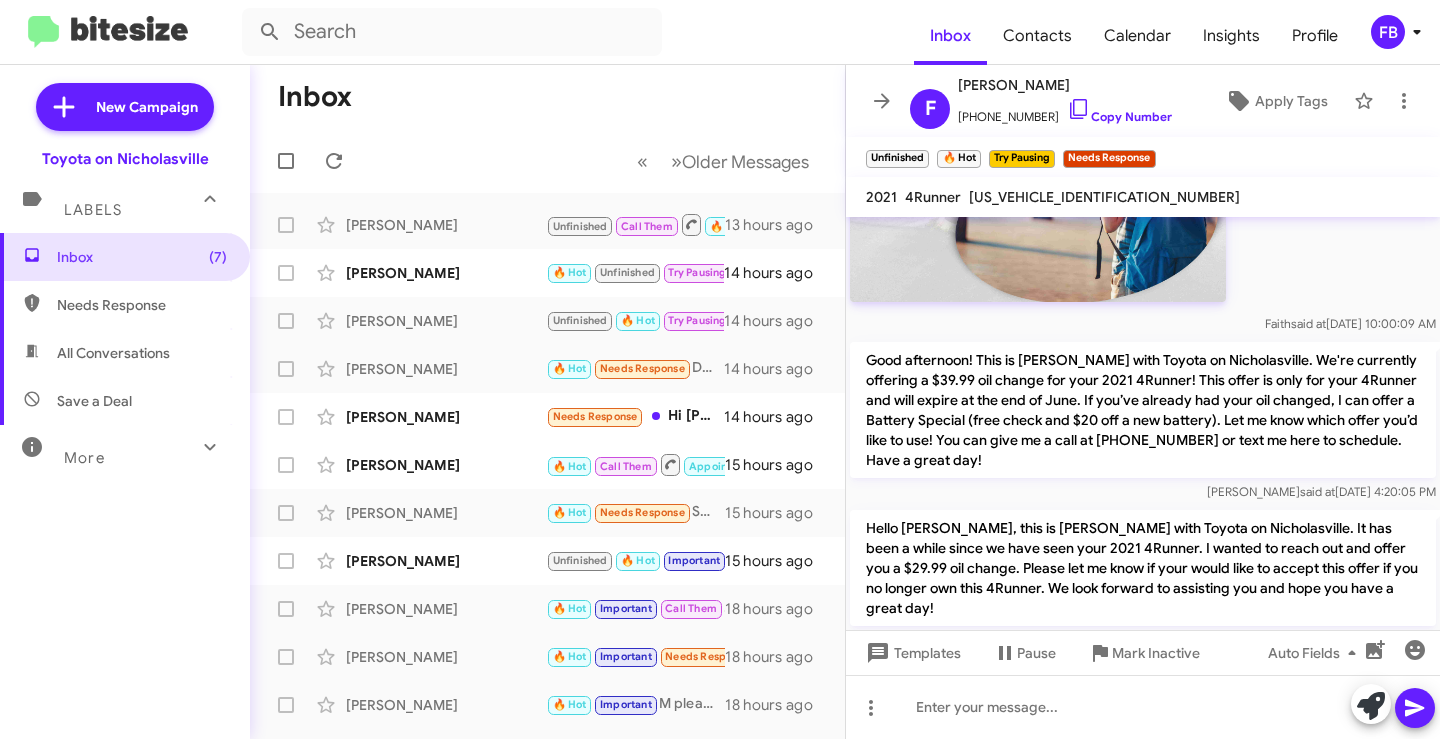 scroll, scrollTop: 2813, scrollLeft: 0, axis: vertical 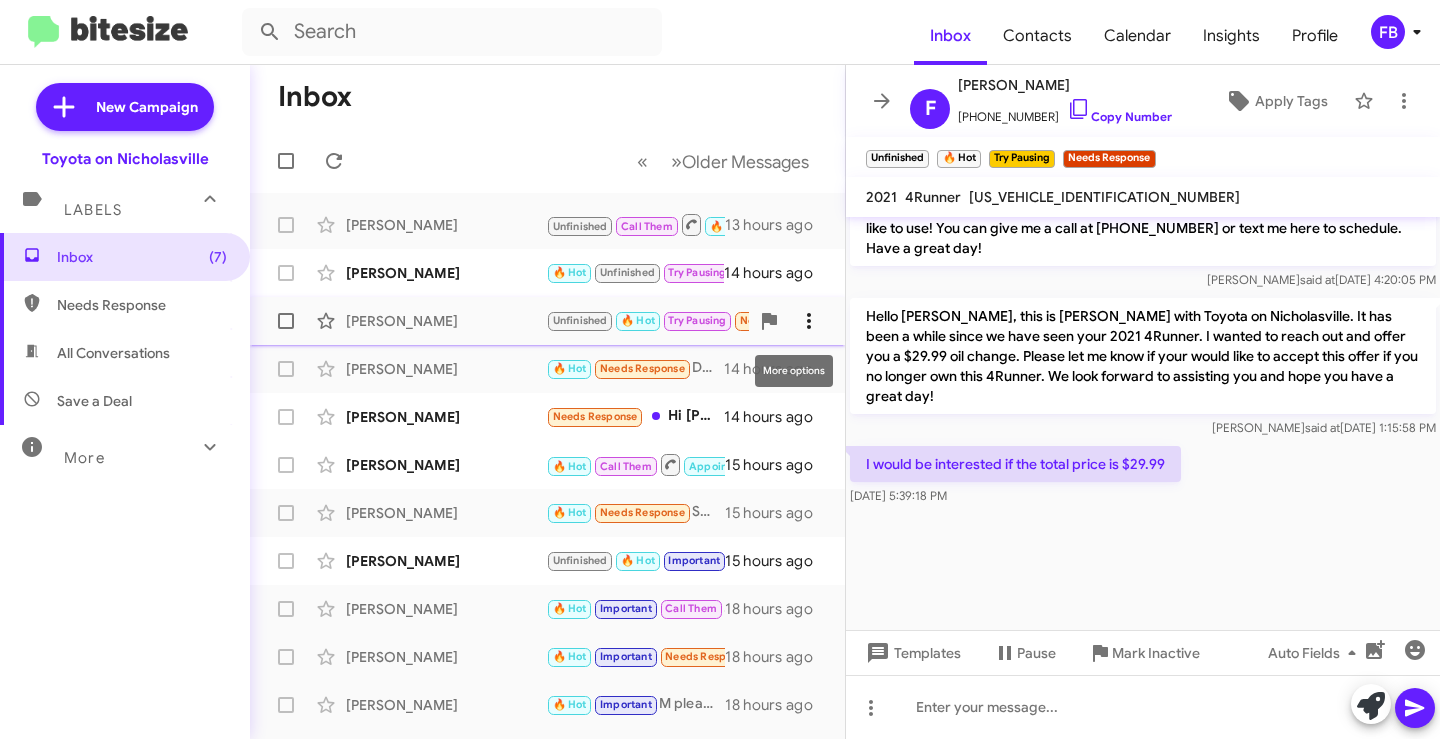 click 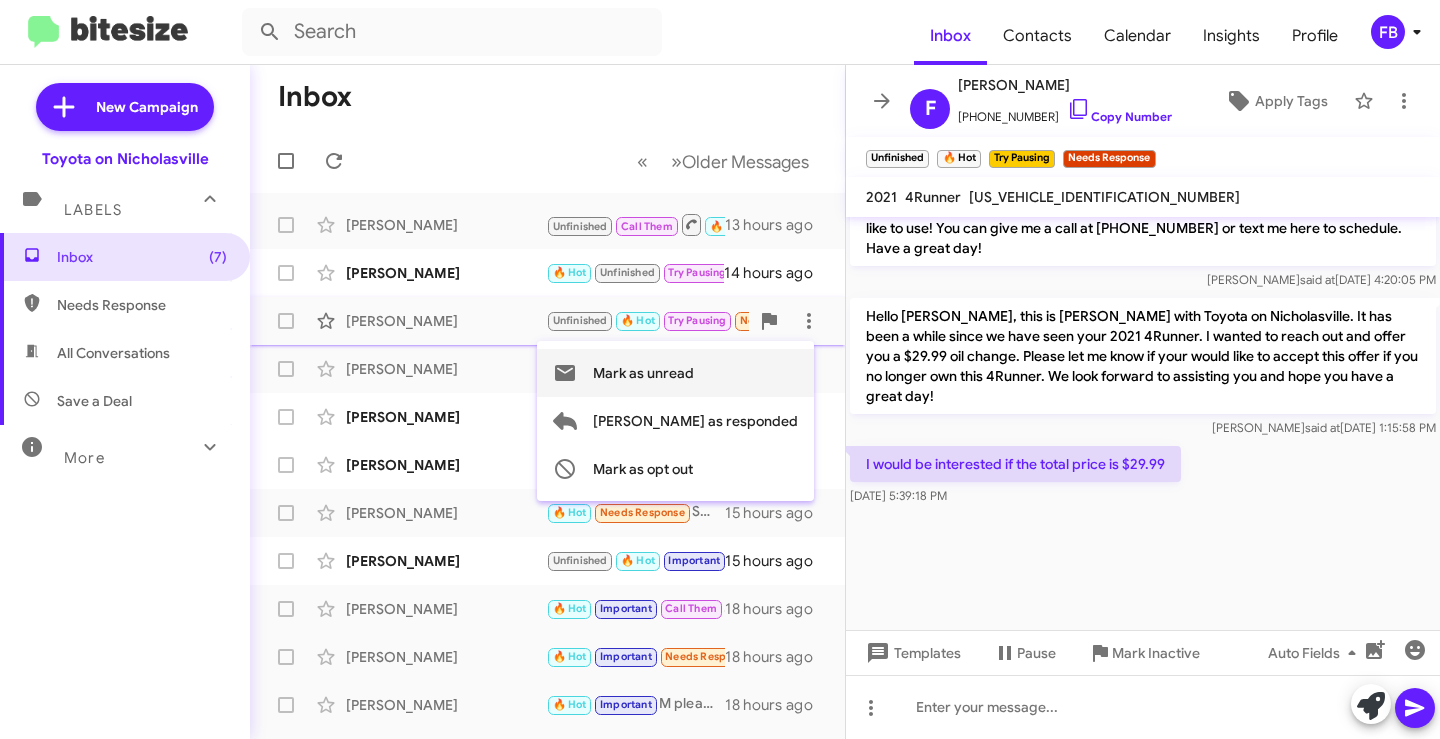 click on "Mark as unread" at bounding box center (643, 373) 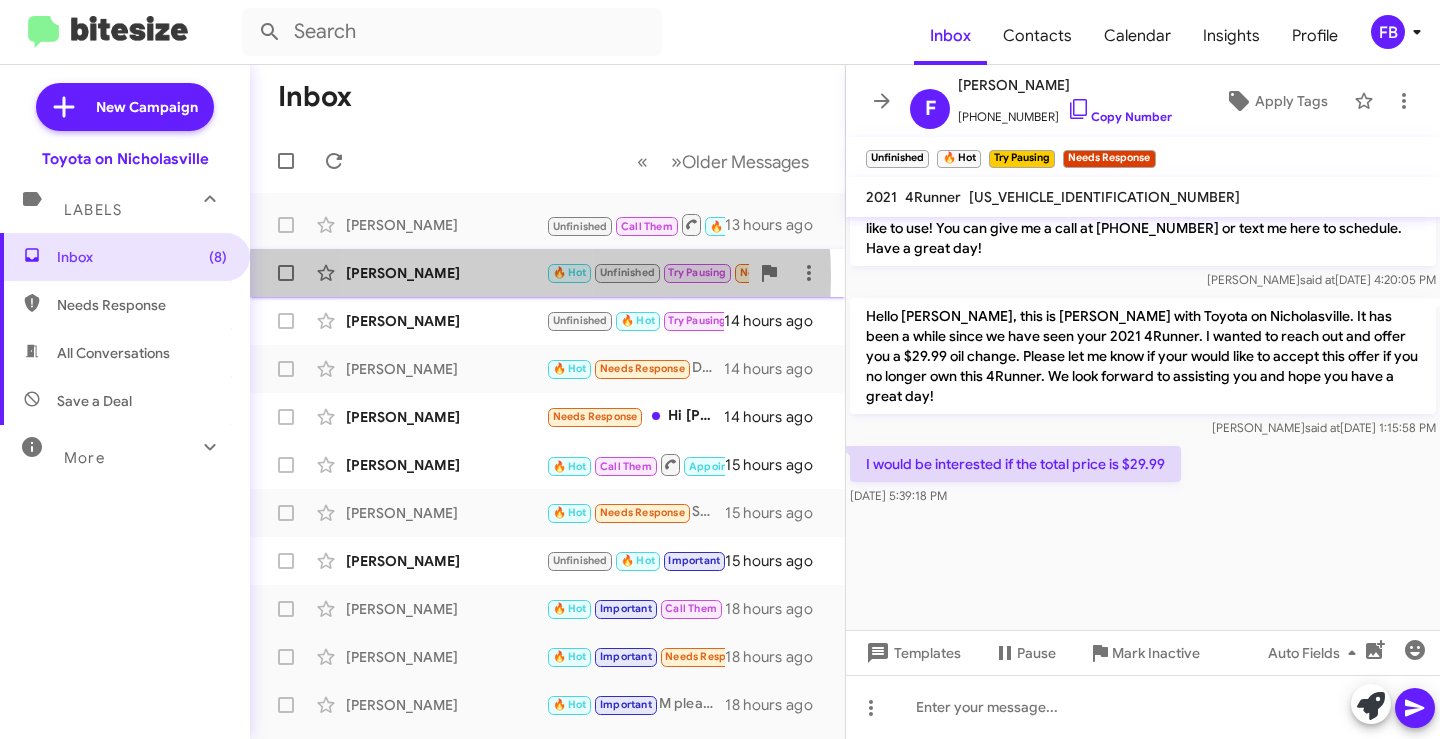 click on "[PERSON_NAME]" 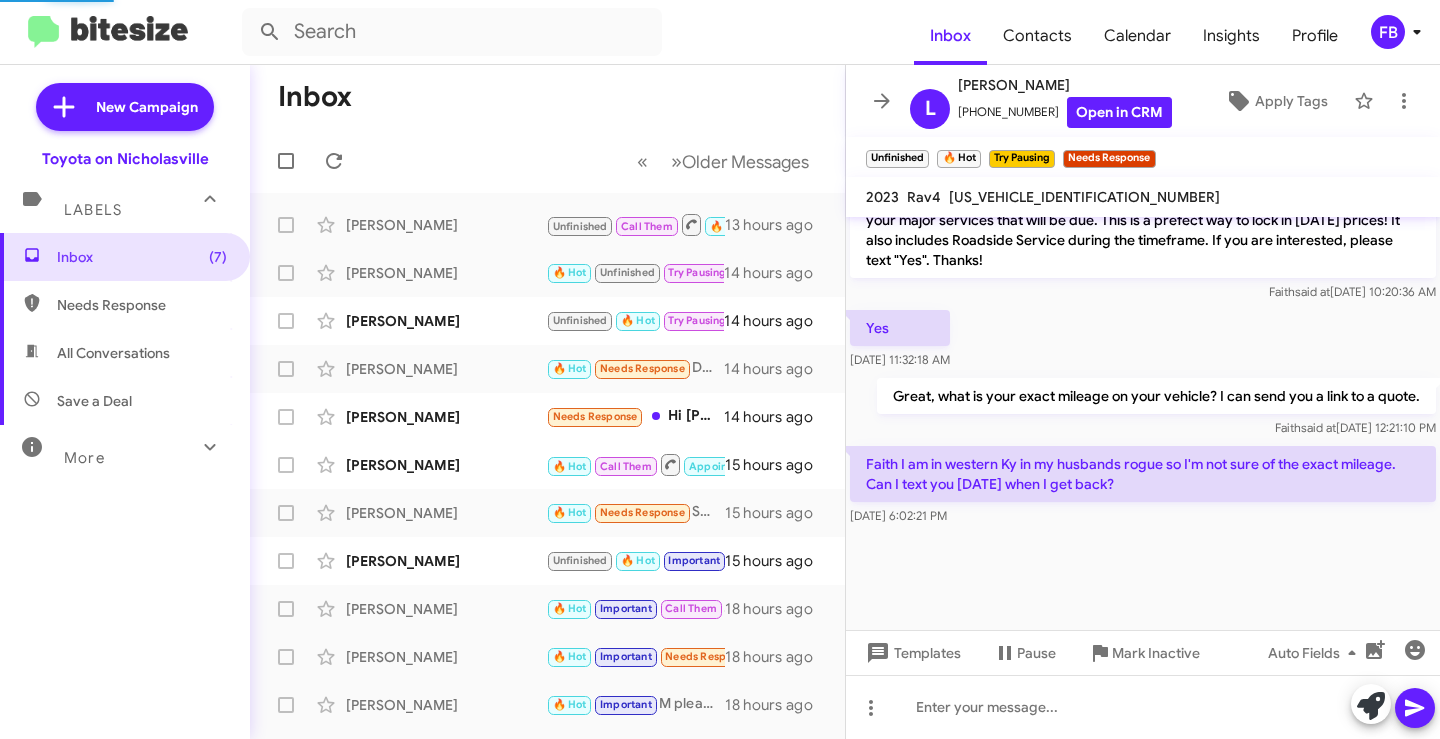scroll, scrollTop: 1365, scrollLeft: 0, axis: vertical 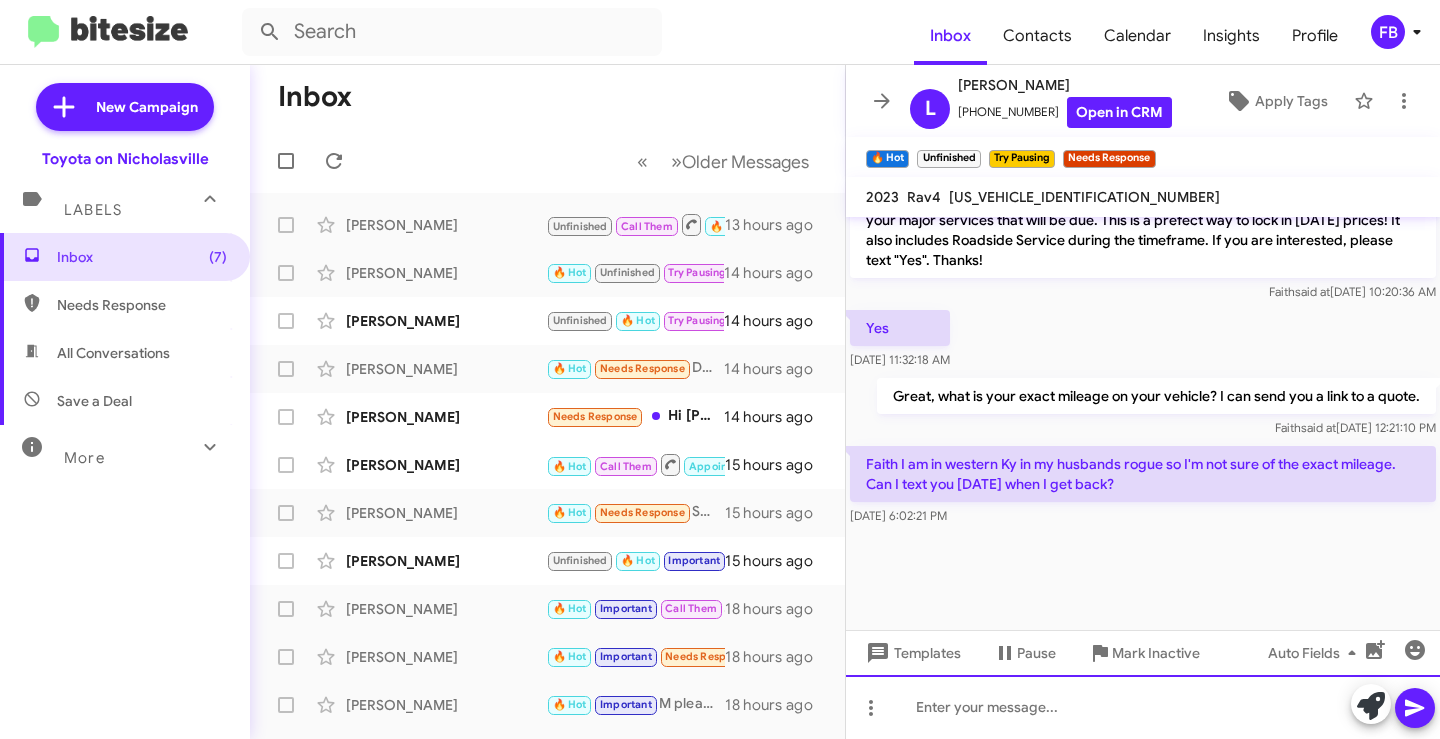 click 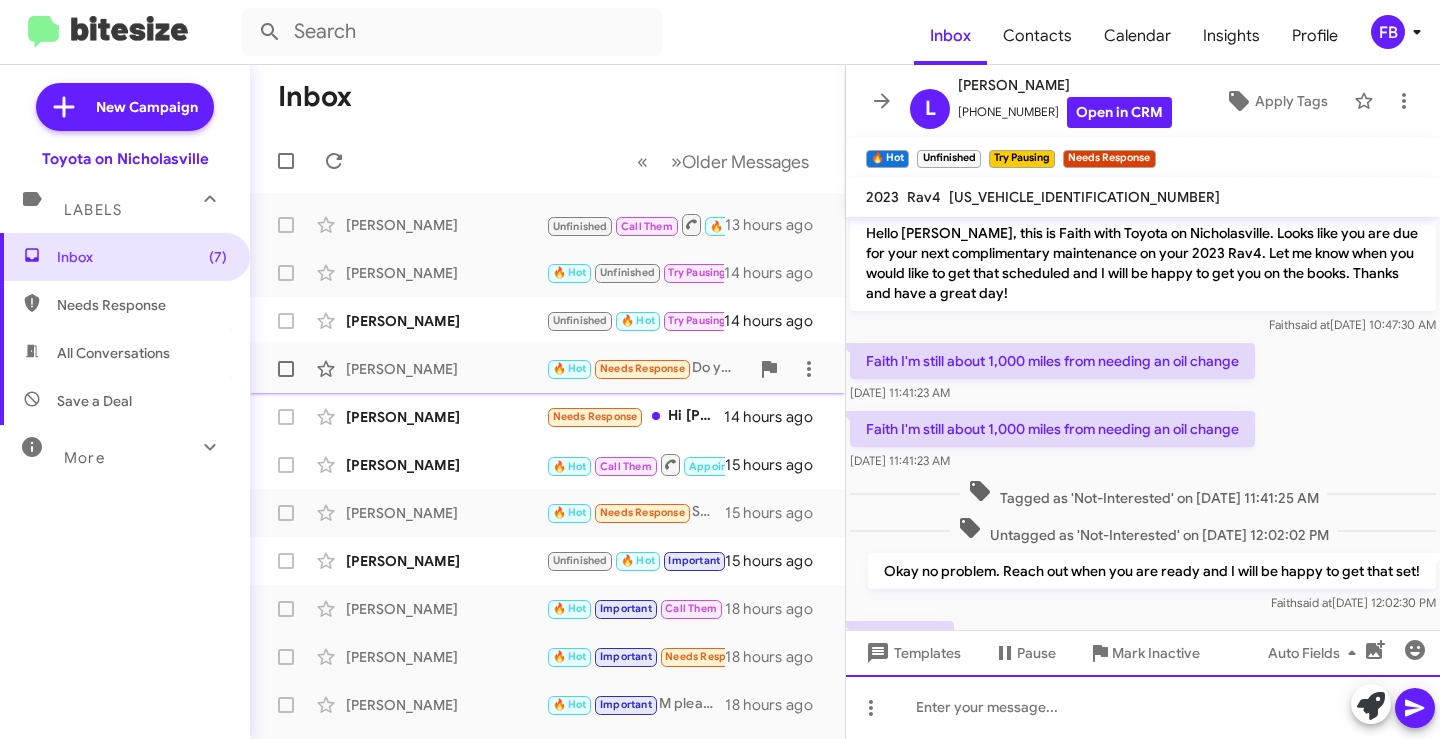 scroll, scrollTop: 1767, scrollLeft: 0, axis: vertical 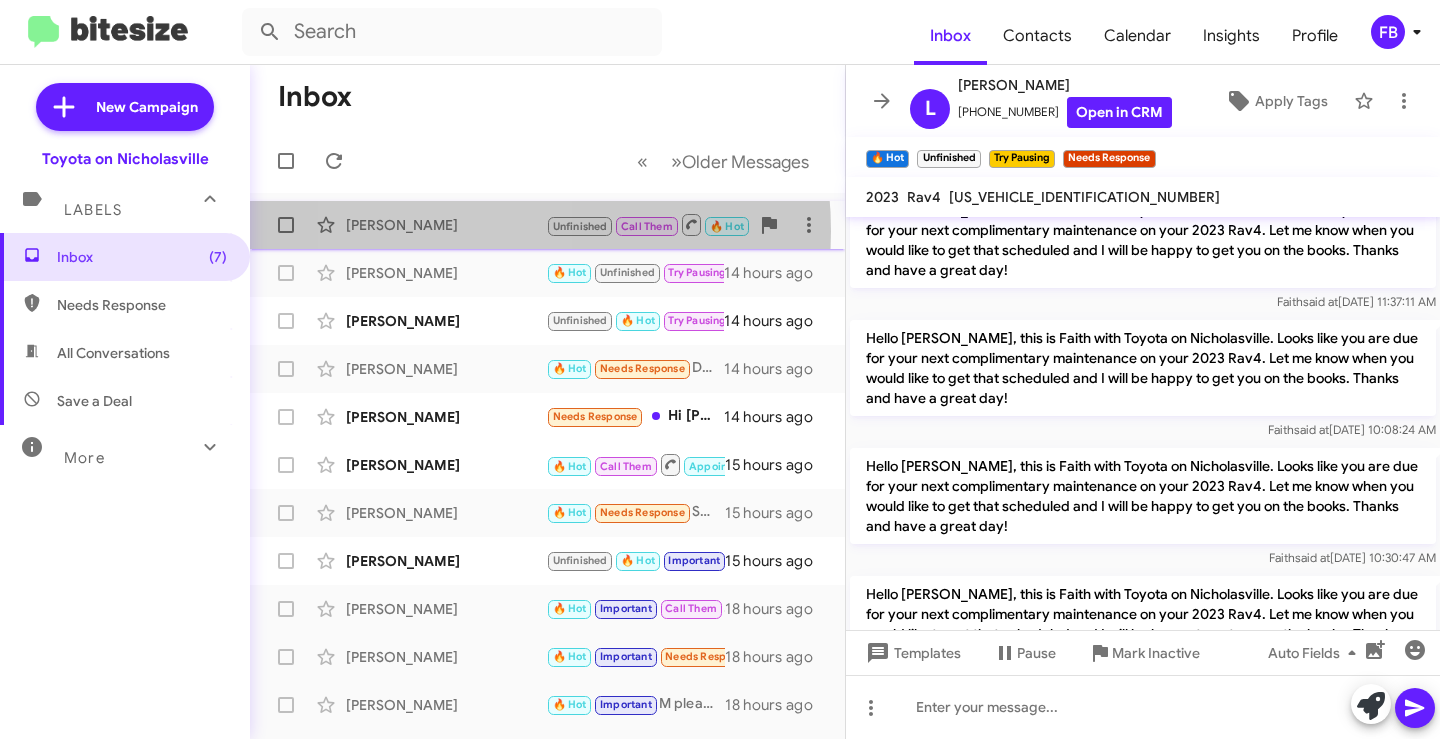 click on "[PERSON_NAME]" 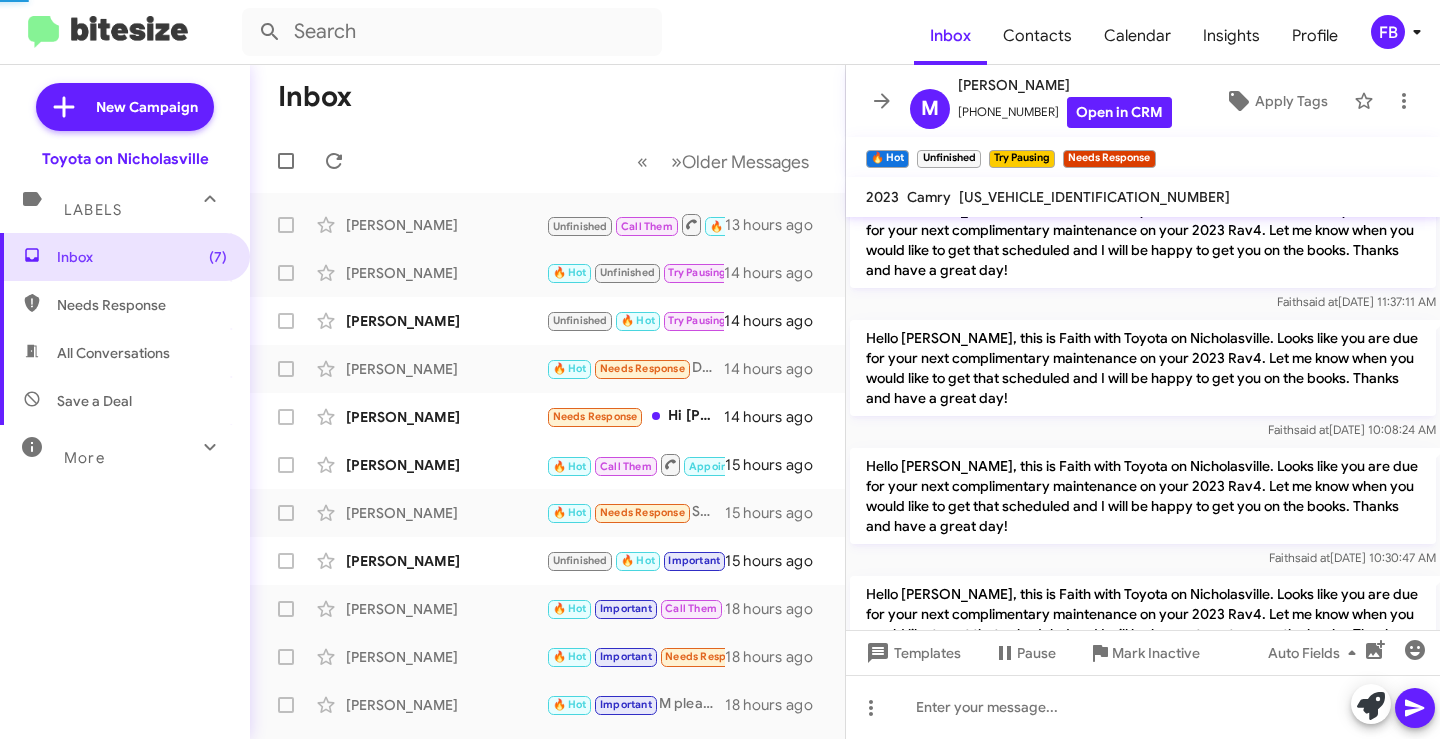 scroll, scrollTop: 1494, scrollLeft: 0, axis: vertical 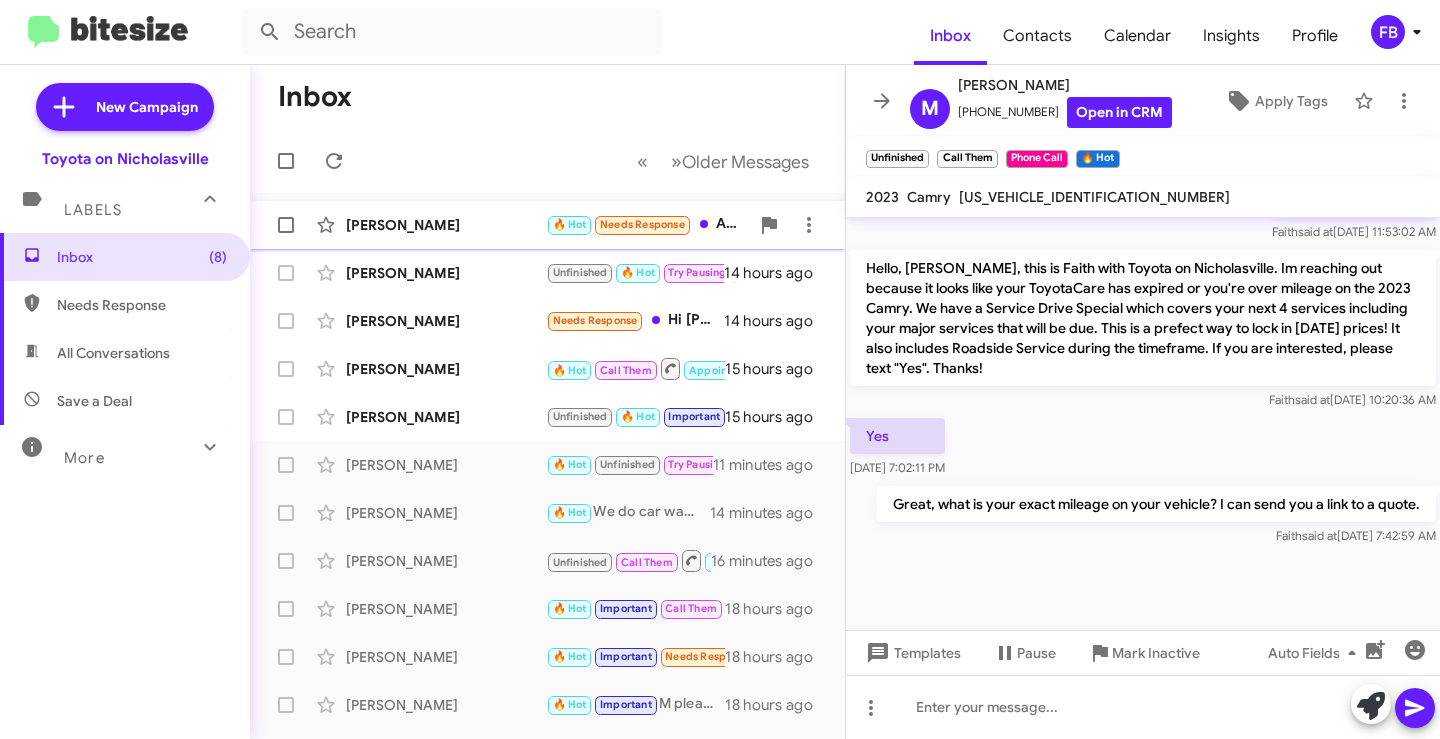click on "[PERSON_NAME]" 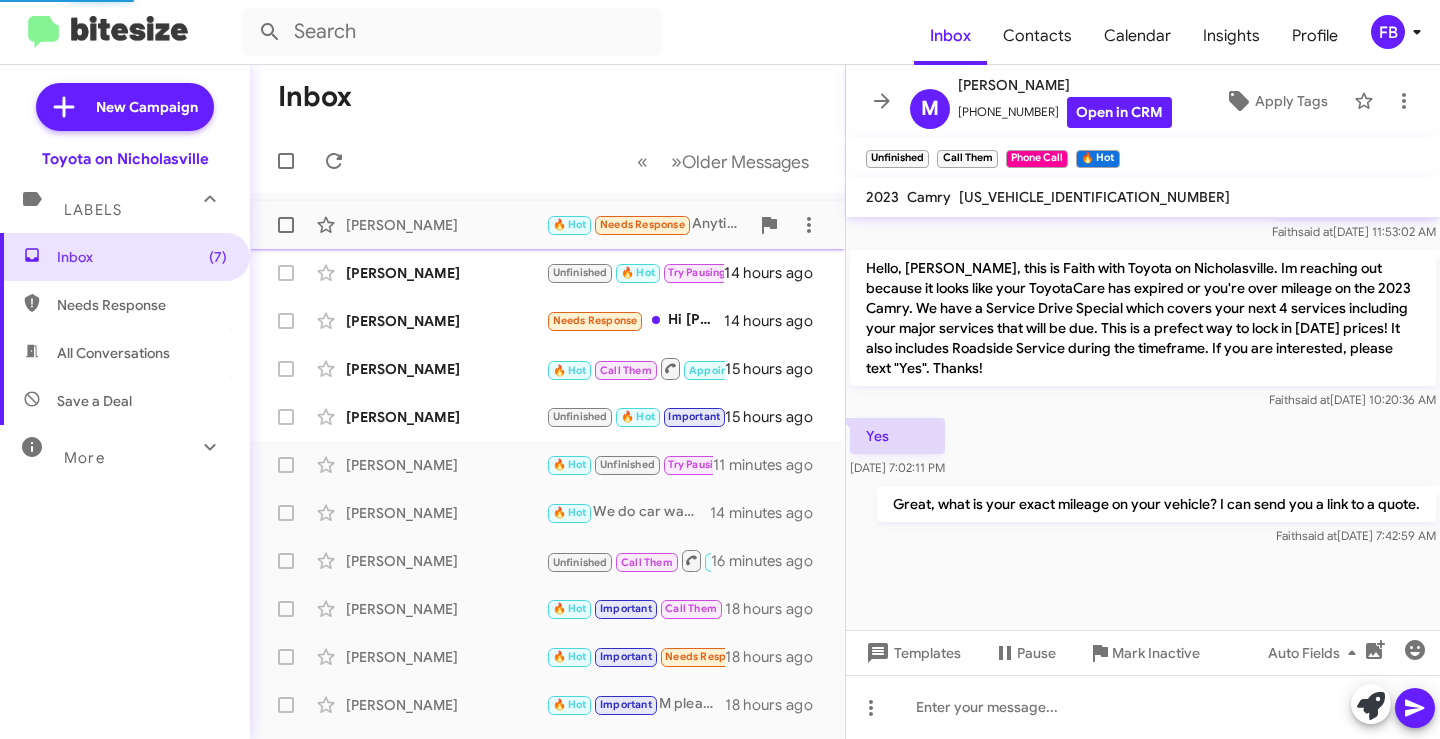 scroll, scrollTop: 557, scrollLeft: 0, axis: vertical 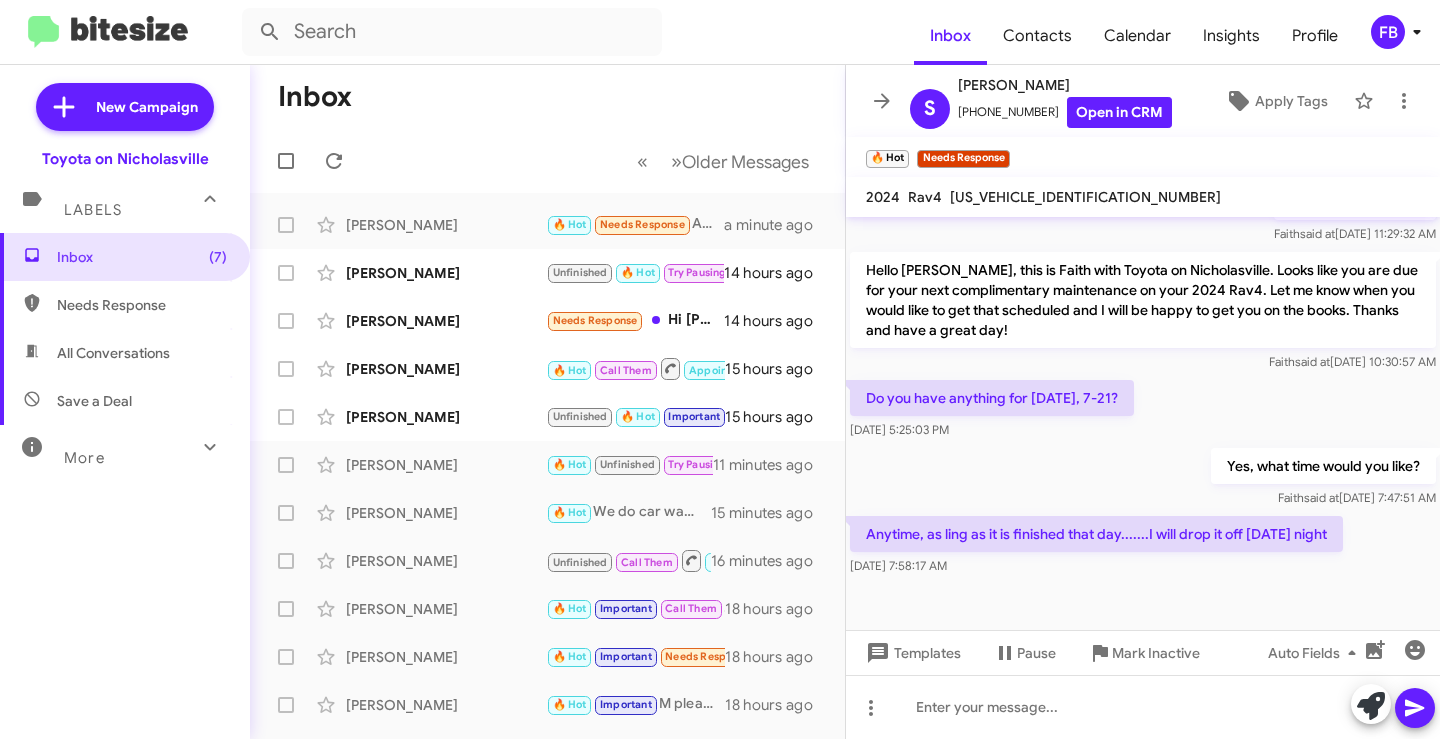 click on "[US_VEHICLE_IDENTIFICATION_NUMBER]" 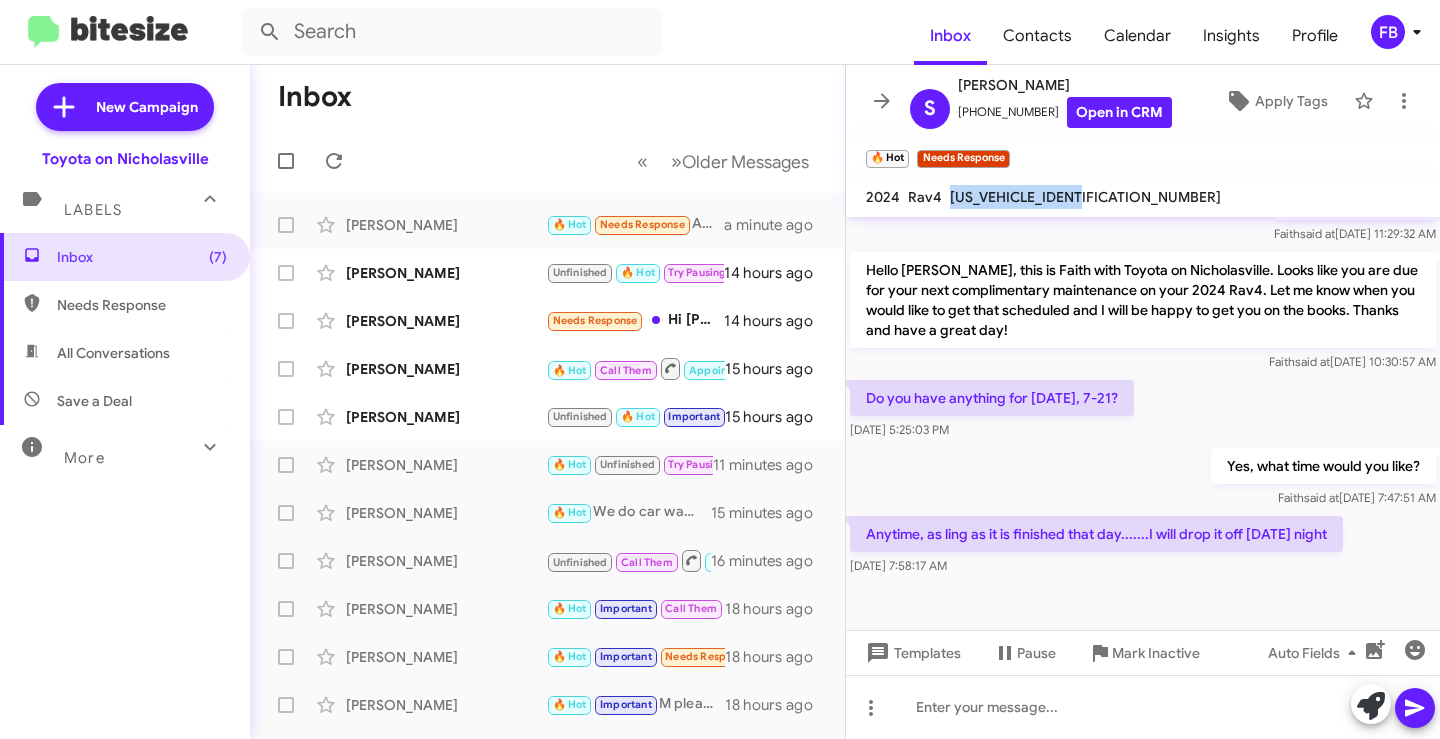 click on "[US_VEHICLE_IDENTIFICATION_NUMBER]" 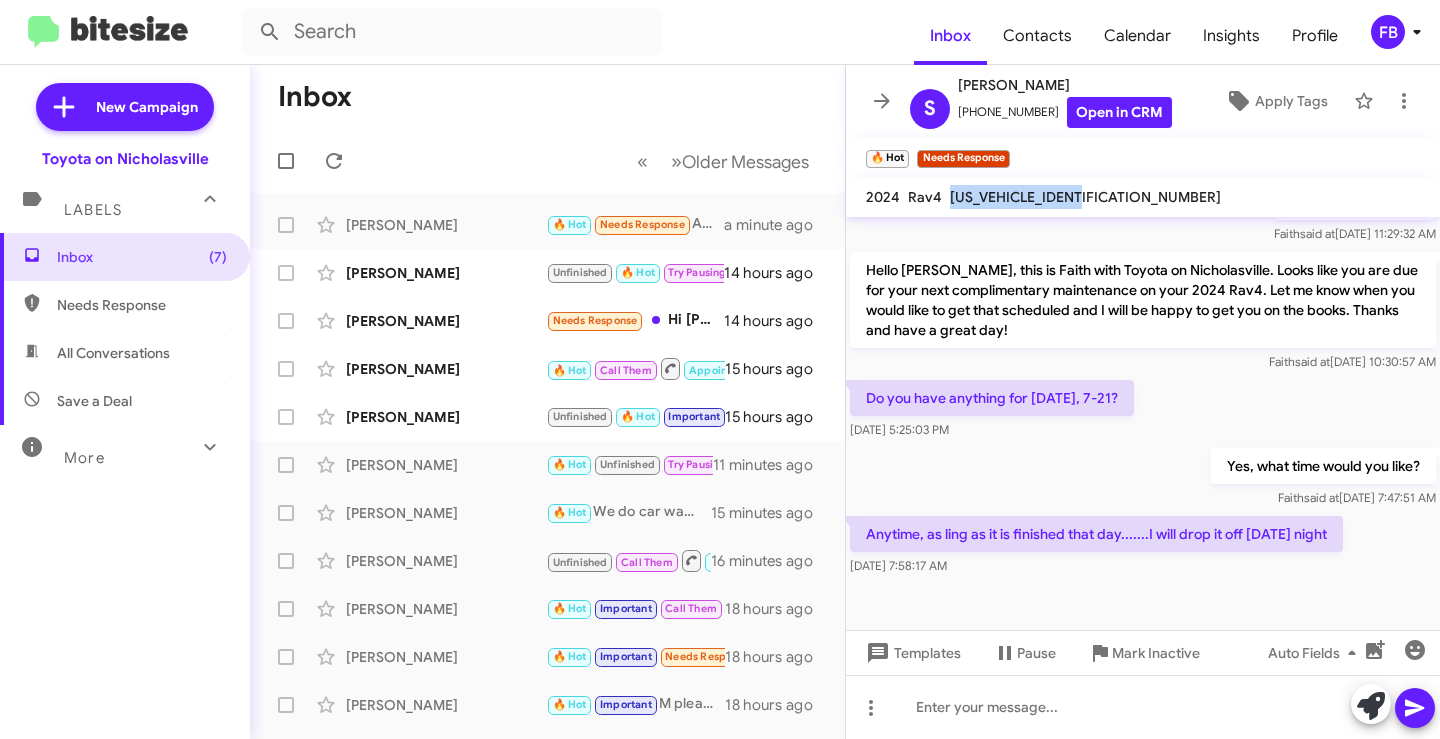 copy on "[US_VEHICLE_IDENTIFICATION_NUMBER]" 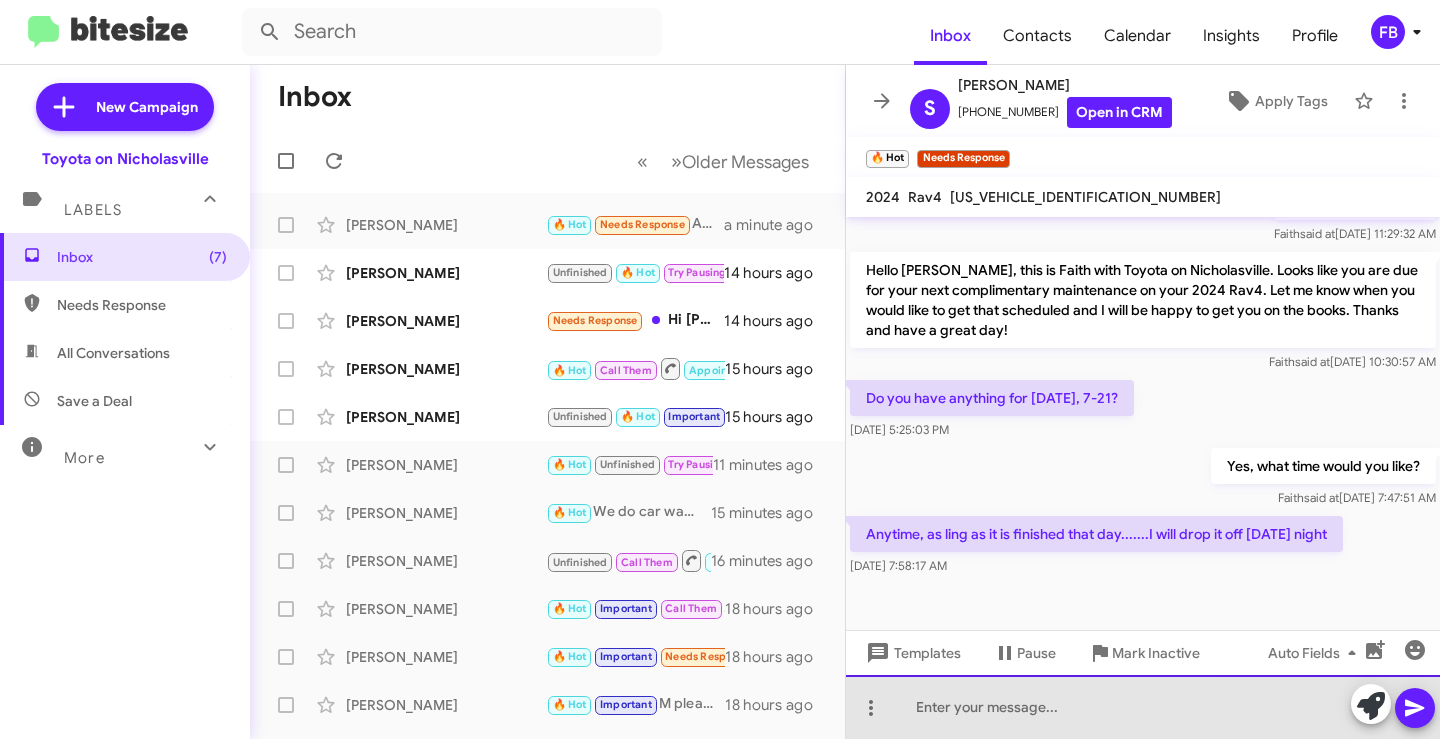 click 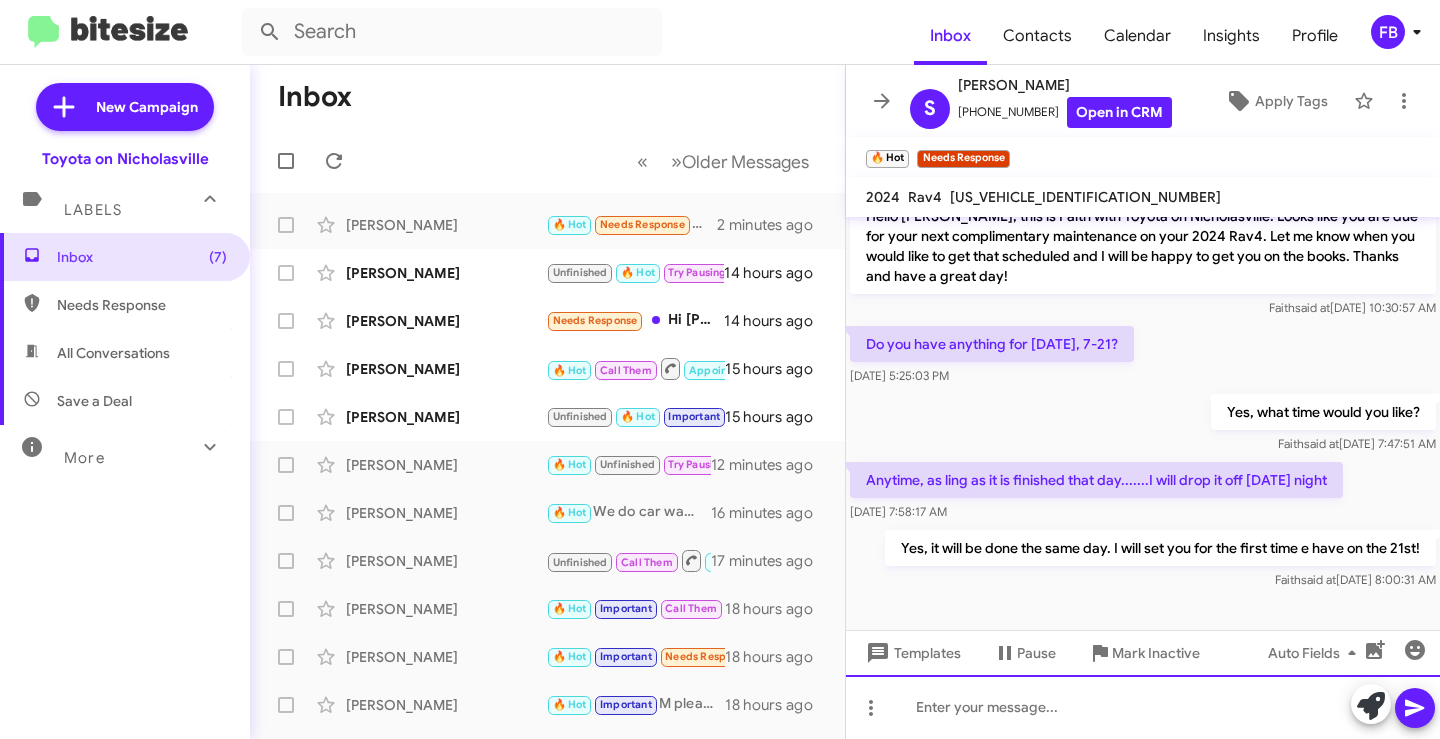 scroll, scrollTop: 630, scrollLeft: 0, axis: vertical 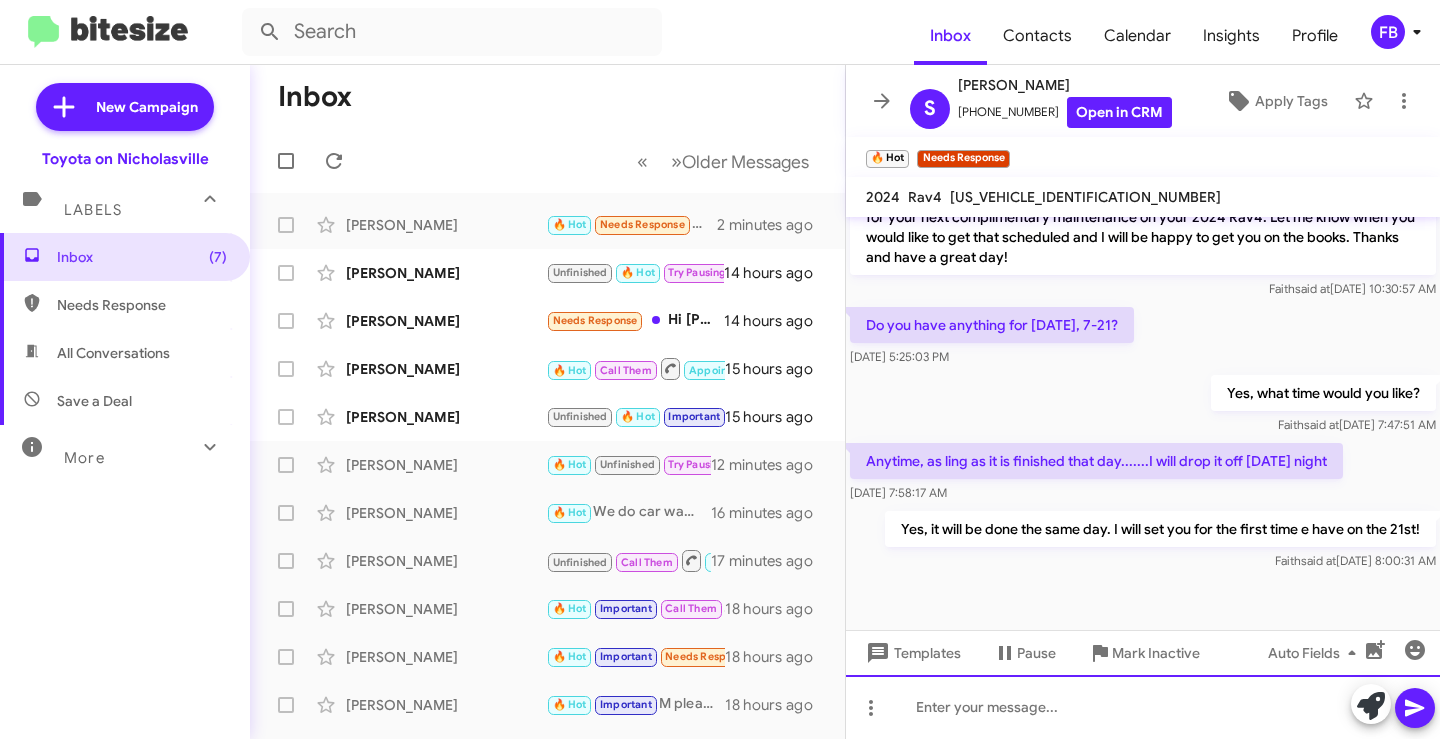 click 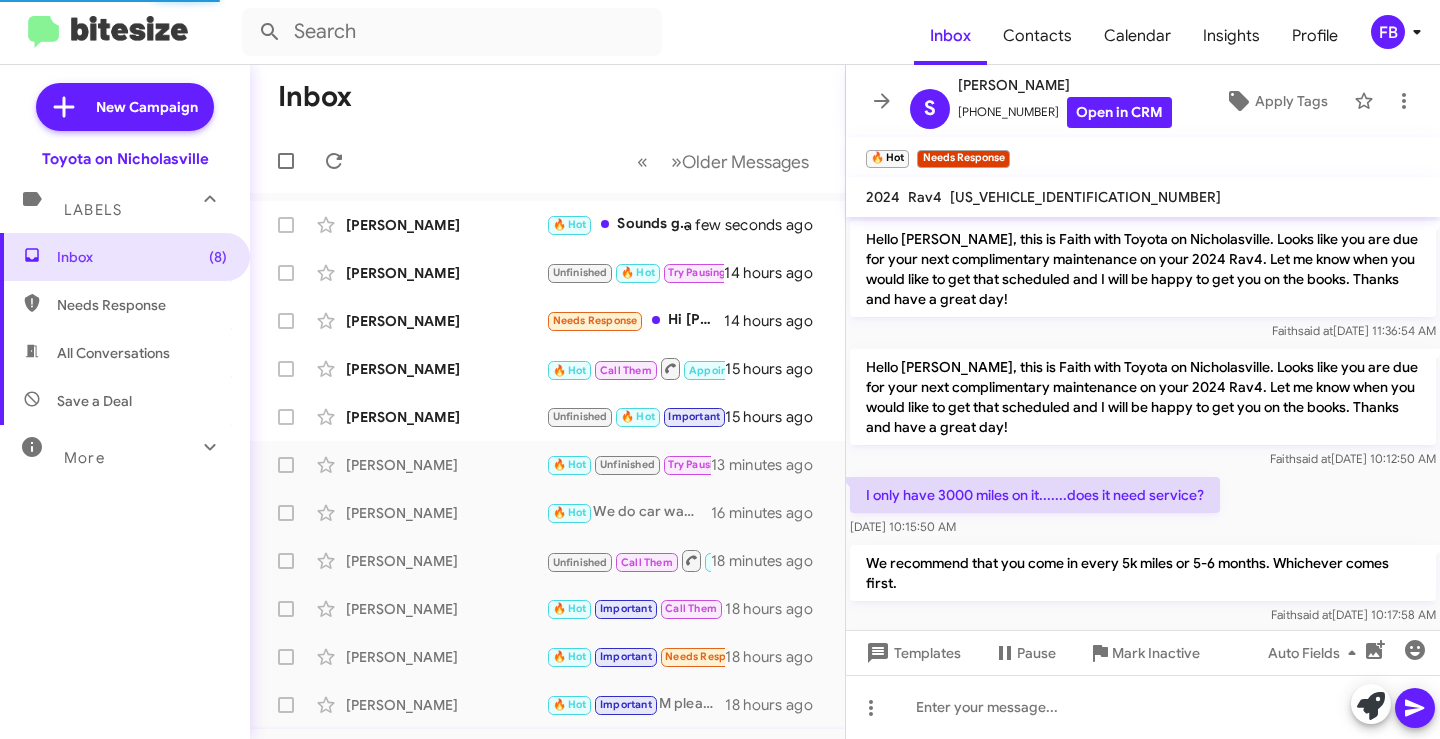 scroll, scrollTop: 776, scrollLeft: 0, axis: vertical 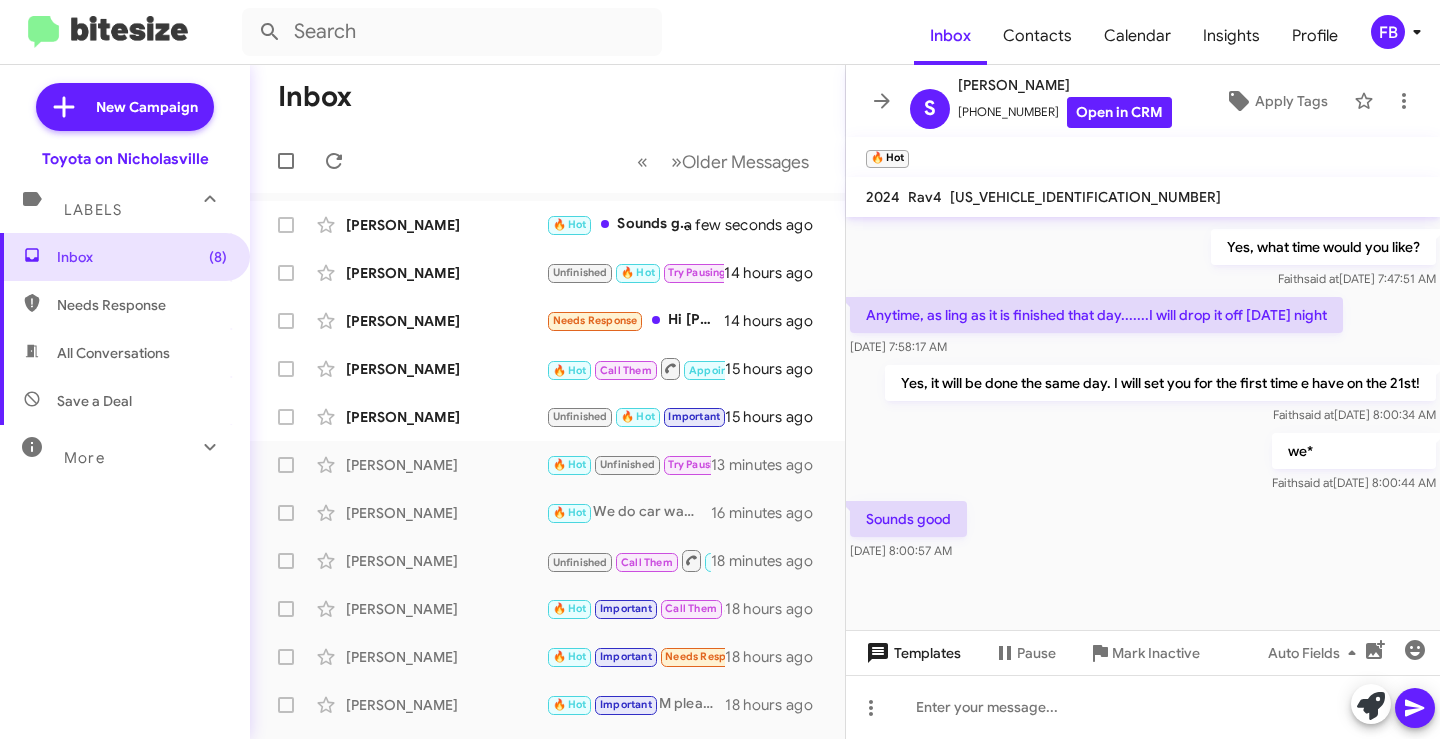 click on "Templates" 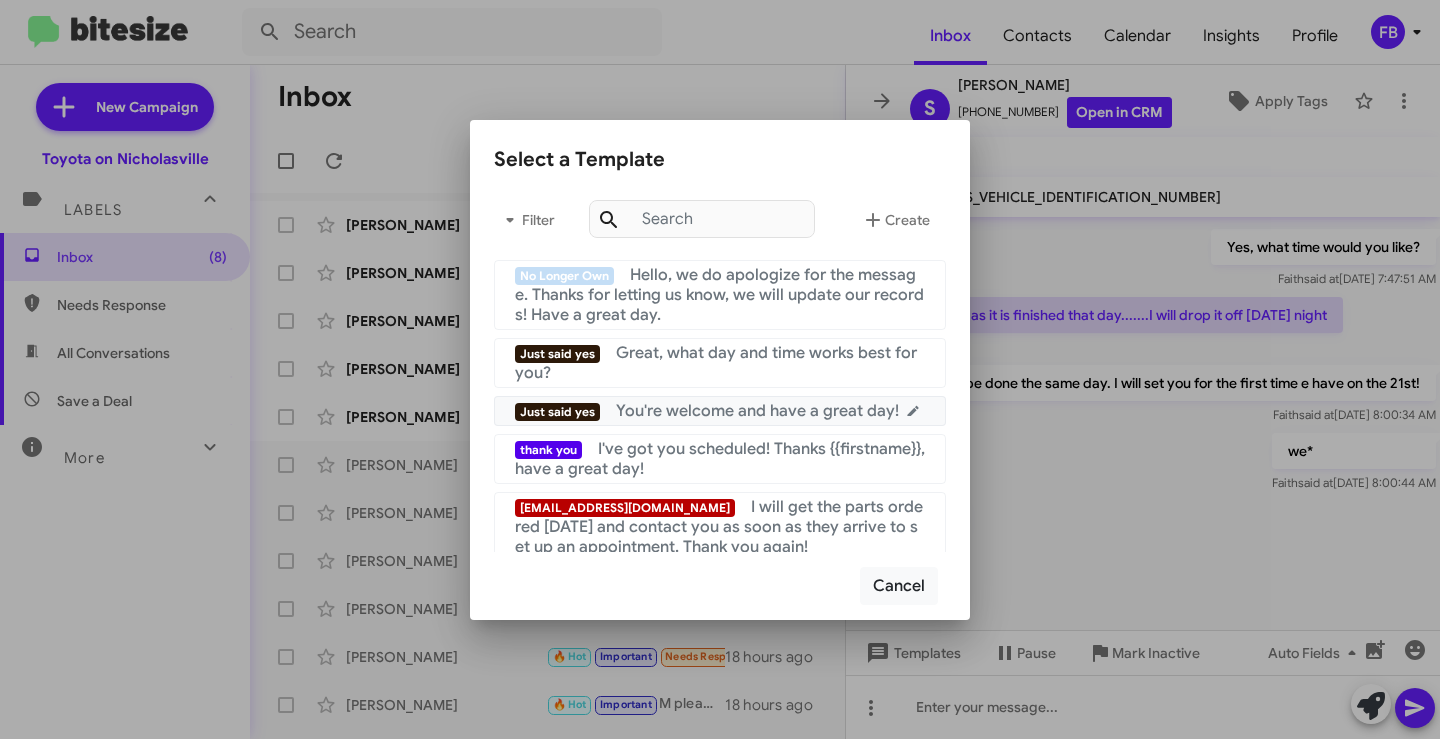 click on "You're welcome and have a great day!" at bounding box center (757, 411) 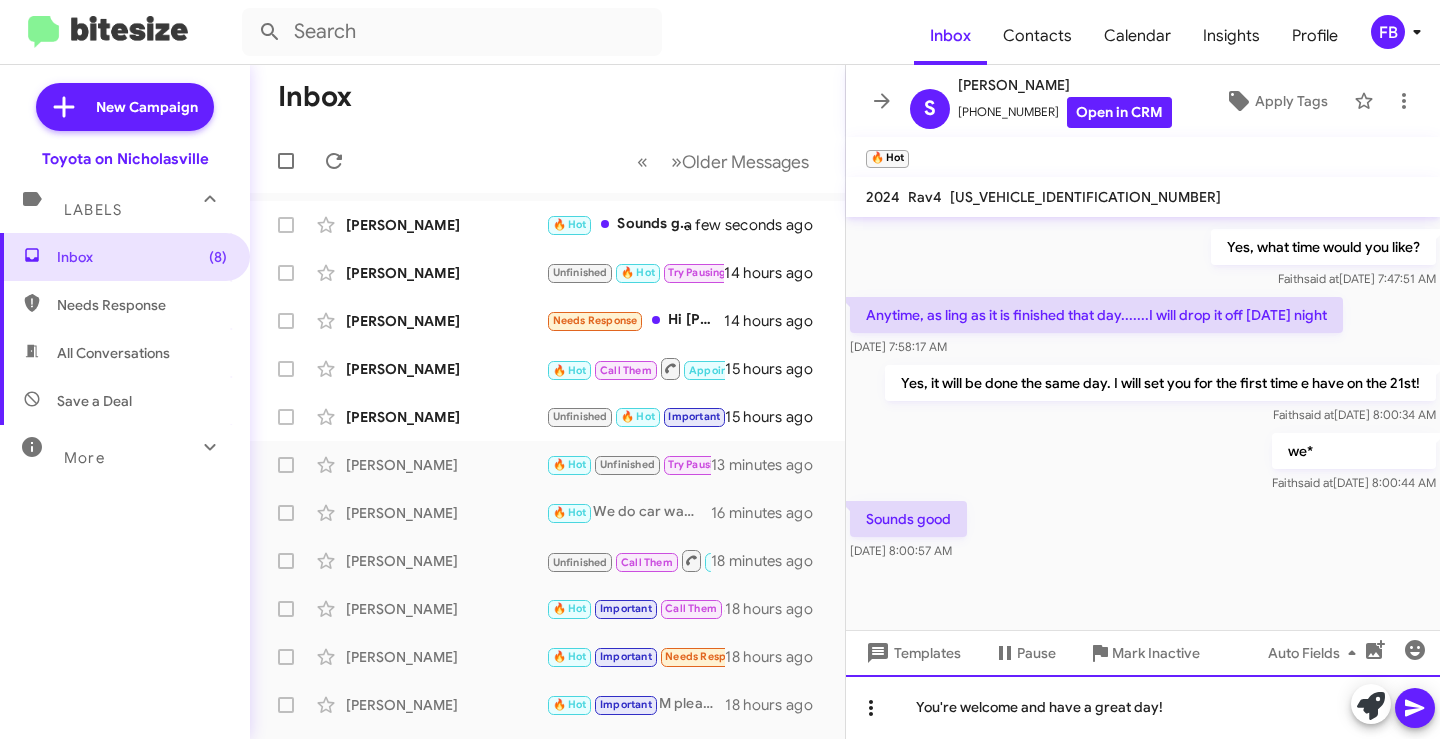 drag, startPoint x: 1056, startPoint y: 704, endPoint x: 880, endPoint y: 705, distance: 176.00284 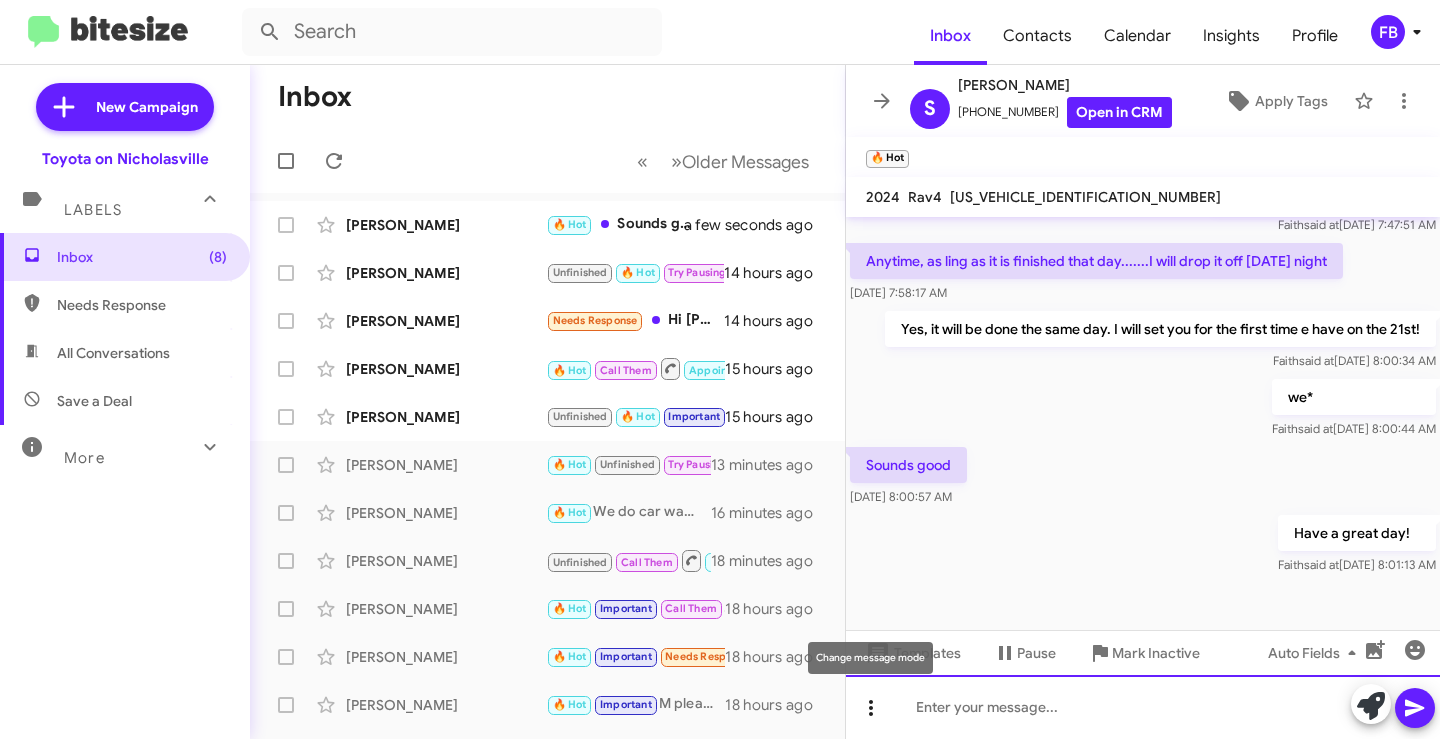 scroll, scrollTop: 849, scrollLeft: 0, axis: vertical 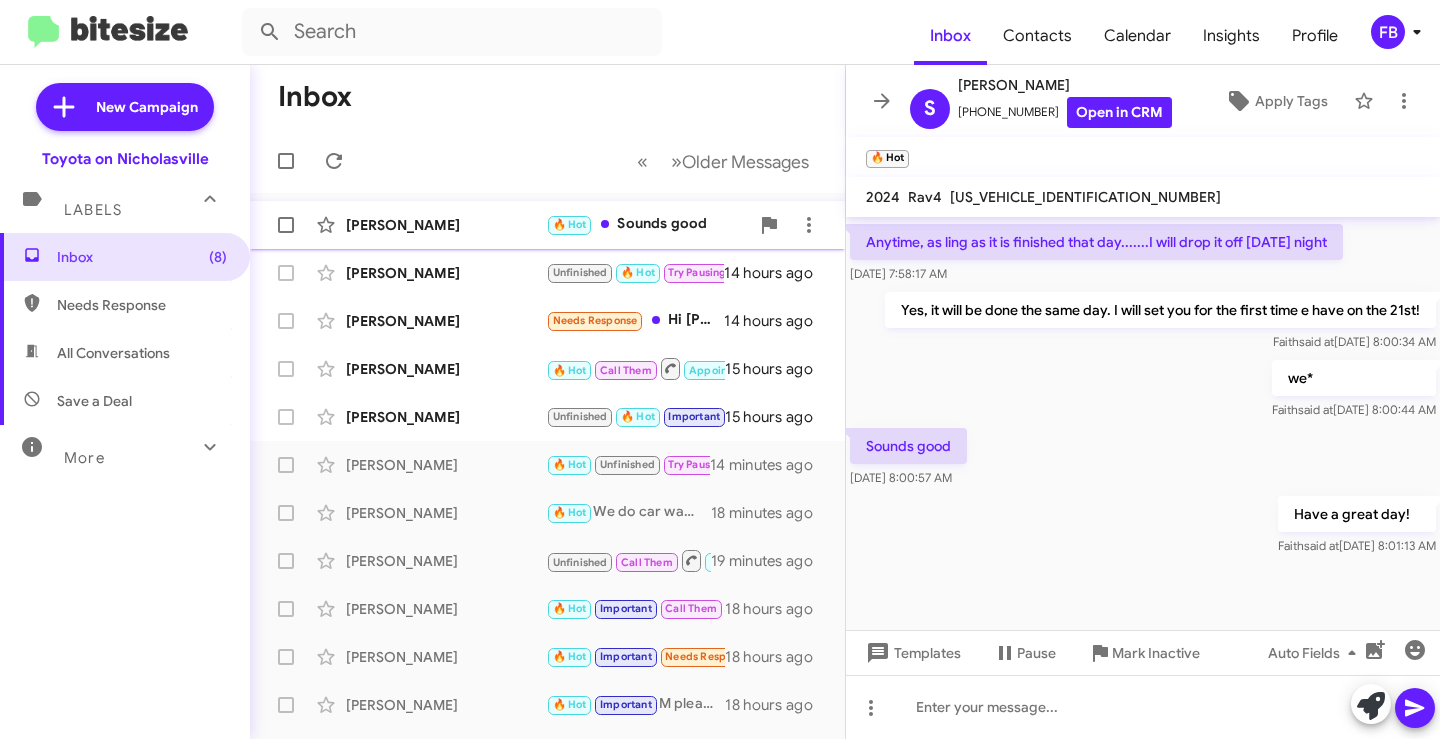 click on "[PERSON_NAME]  🔥 Hot   Sounds good   2 minutes ago" 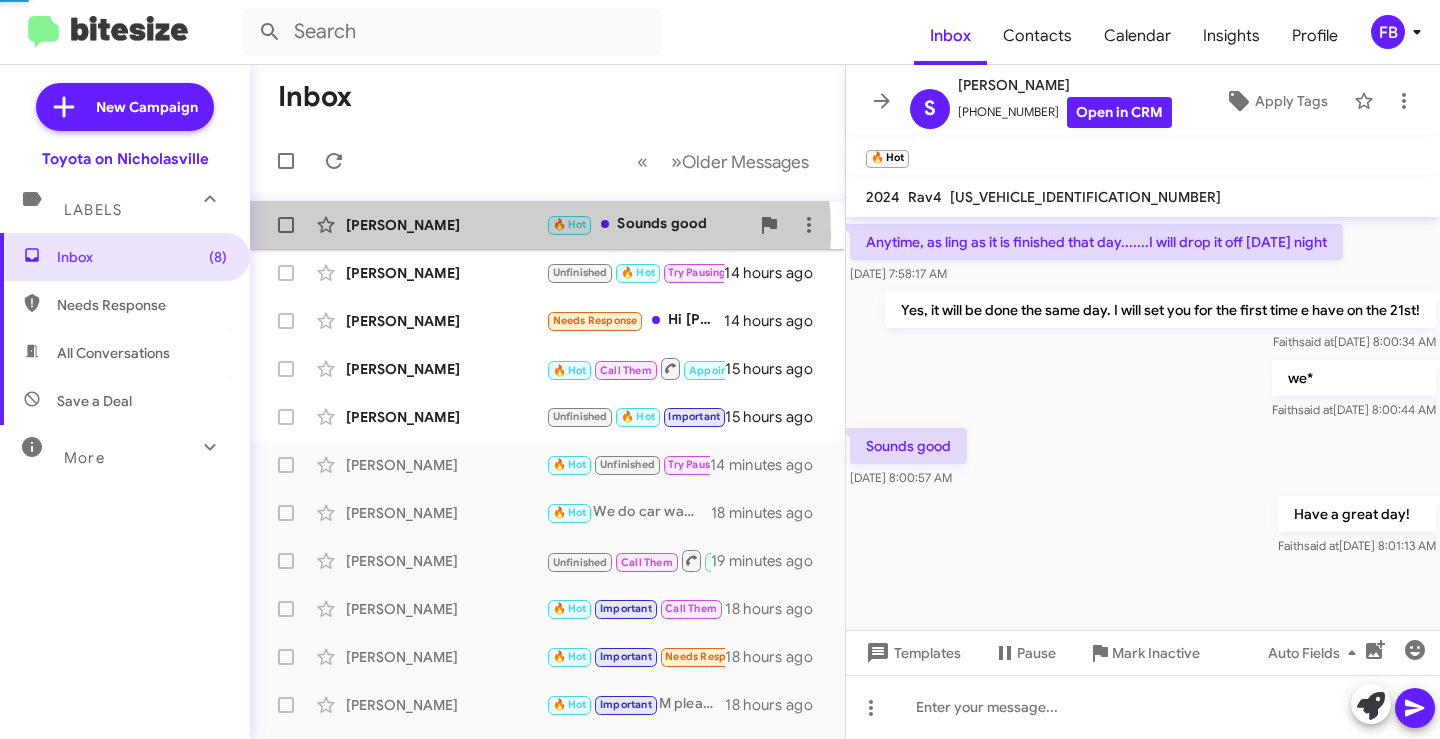 click on "[PERSON_NAME]  🔥 Hot   Sounds good   2 minutes ago" 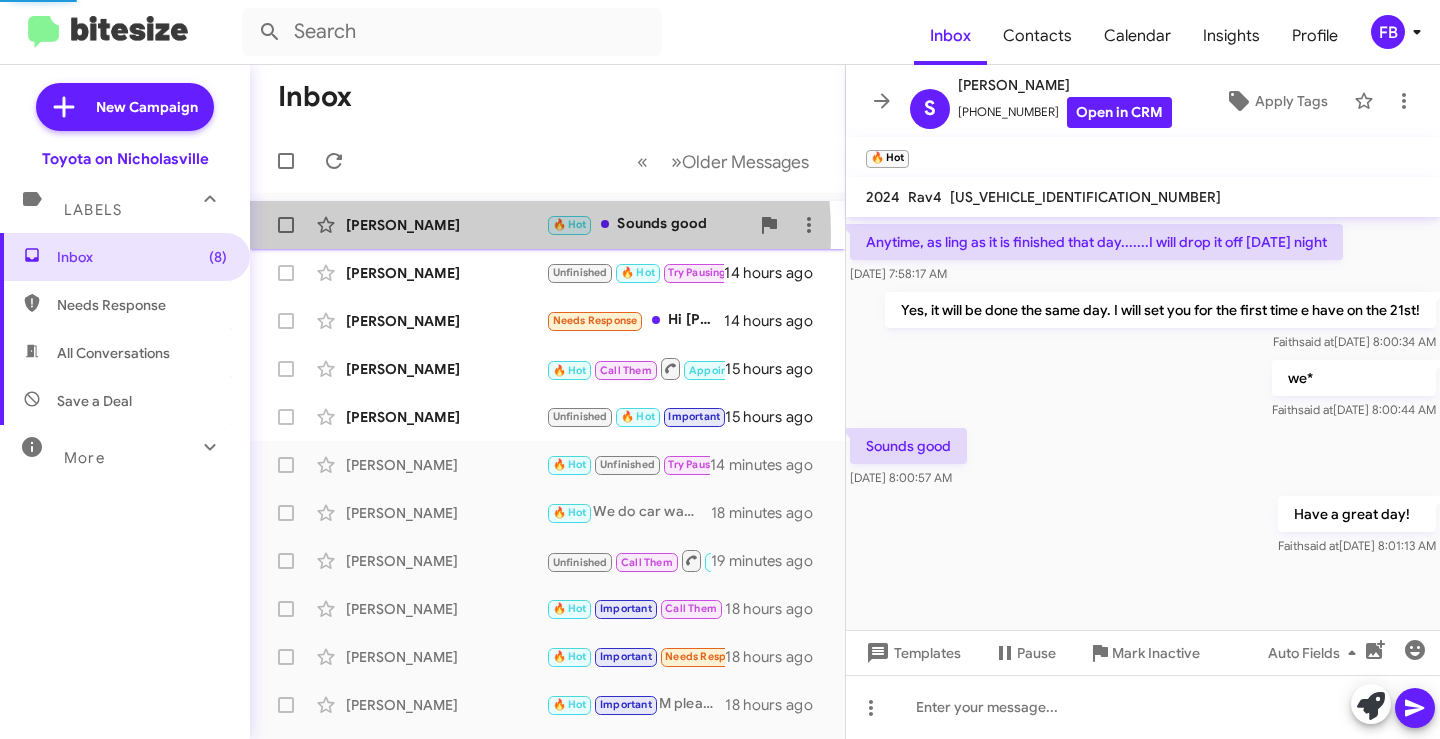 click on "[PERSON_NAME]  🔥 Hot   Sounds good   2 minutes ago" 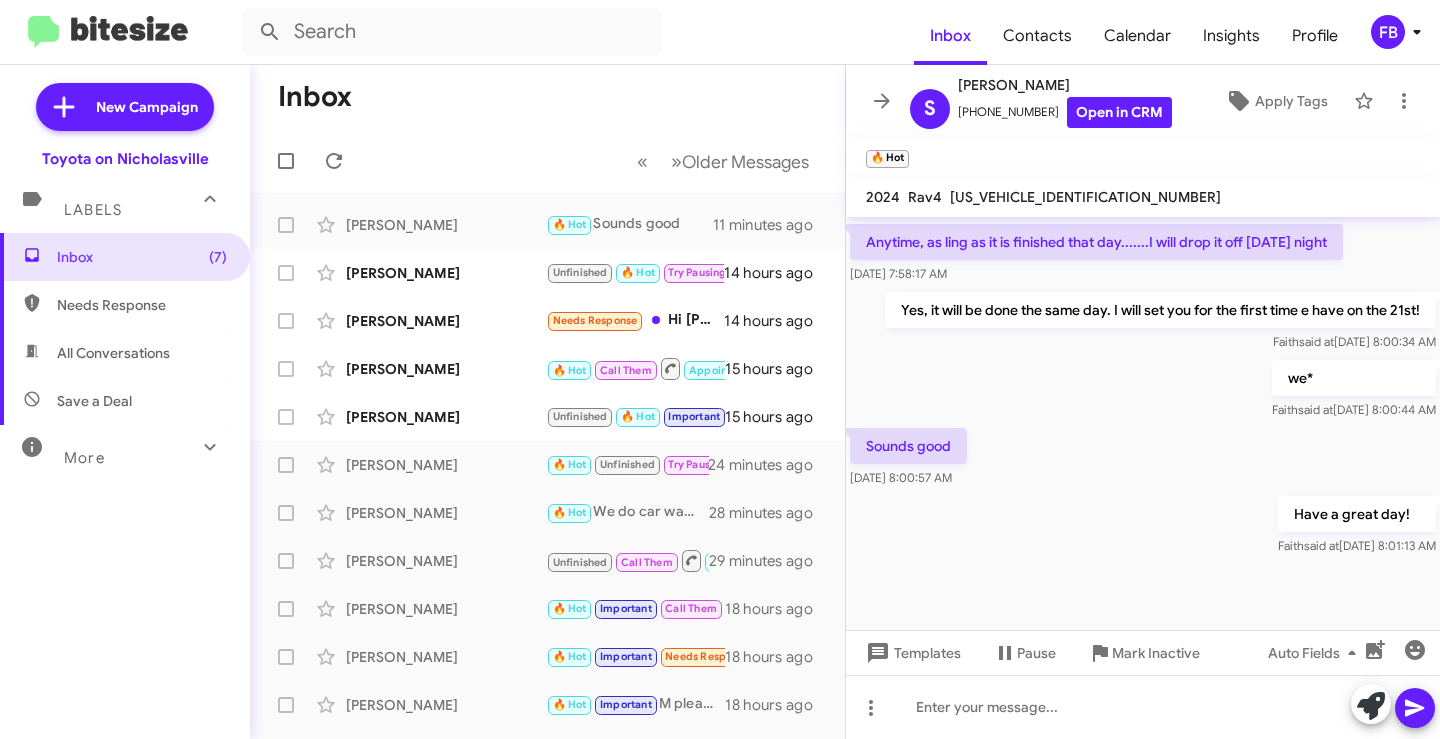 click on "Sounds good    [DATE] 8:00:57 AM" 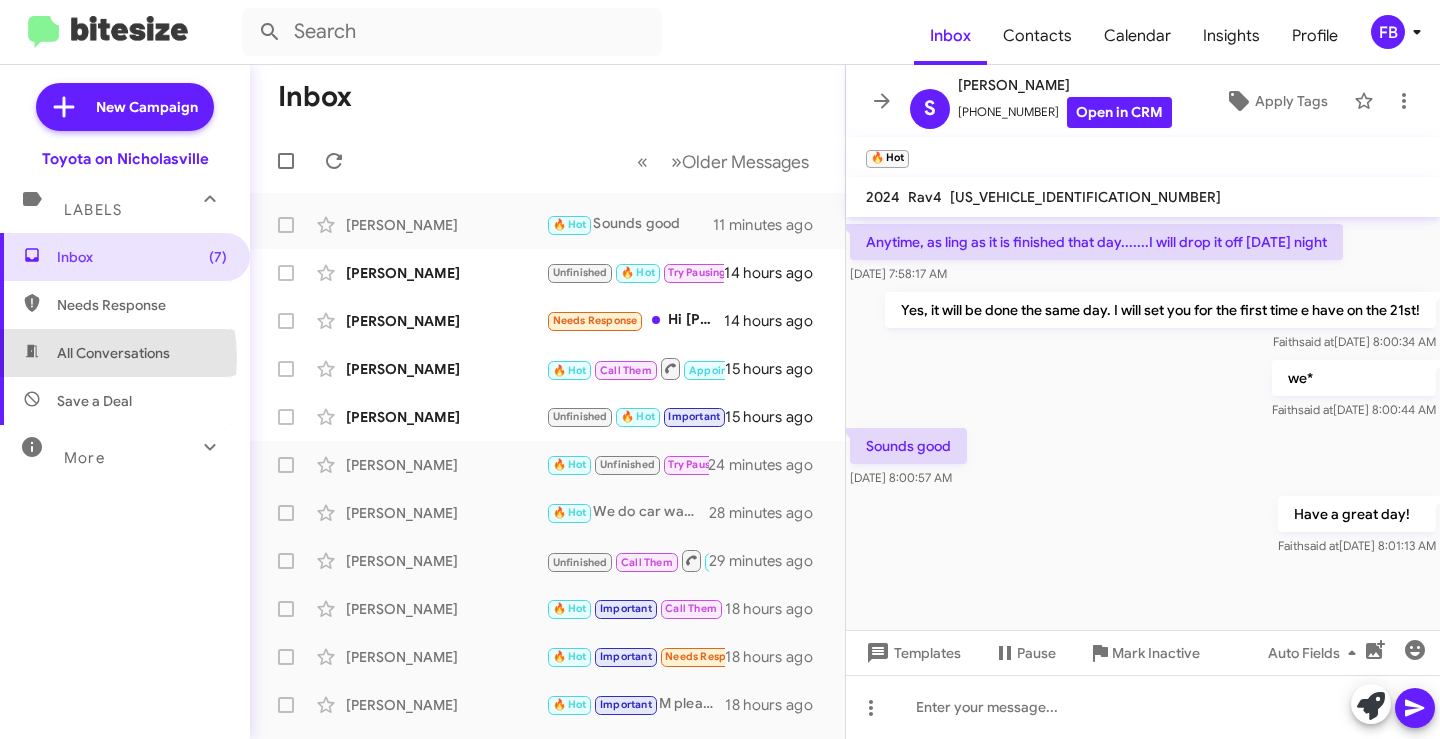 click on "All Conversations" at bounding box center [113, 353] 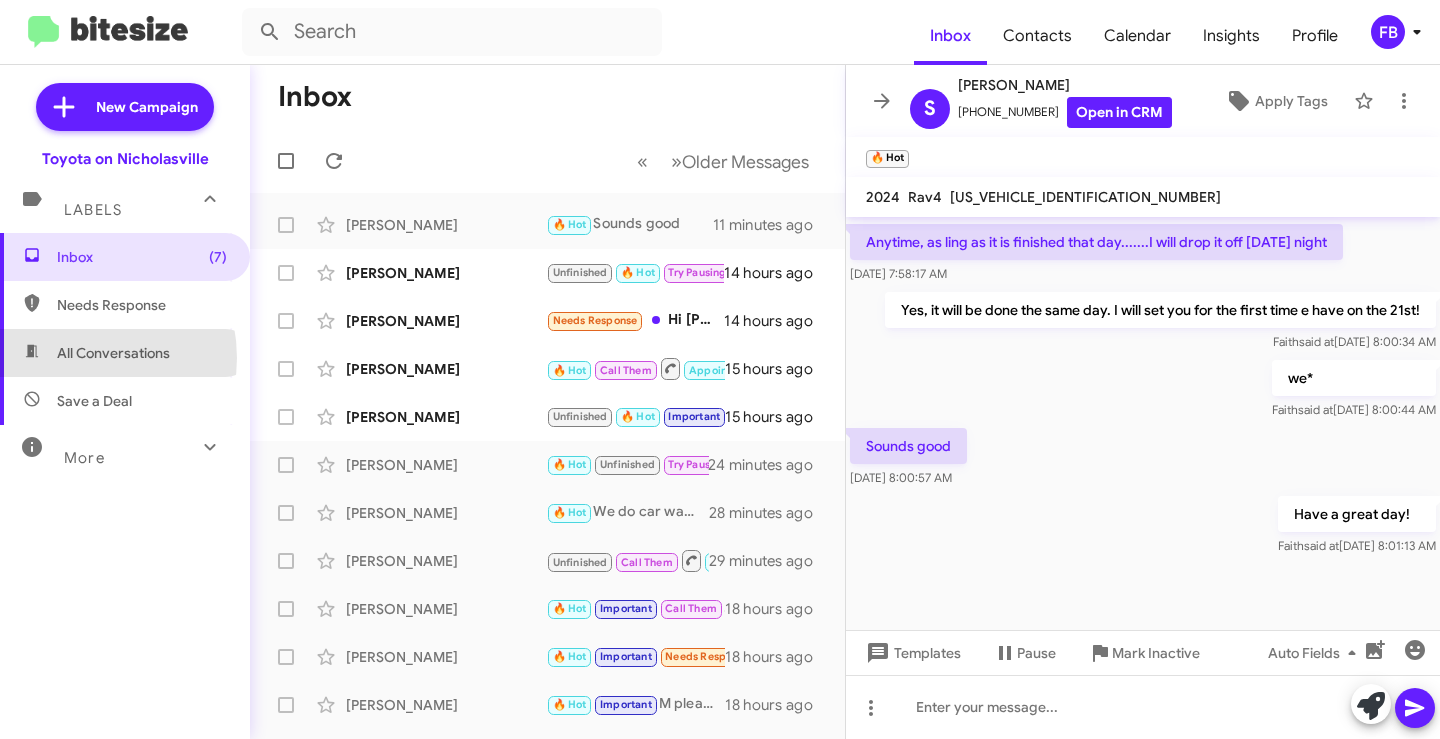 type on "in:all-conversations" 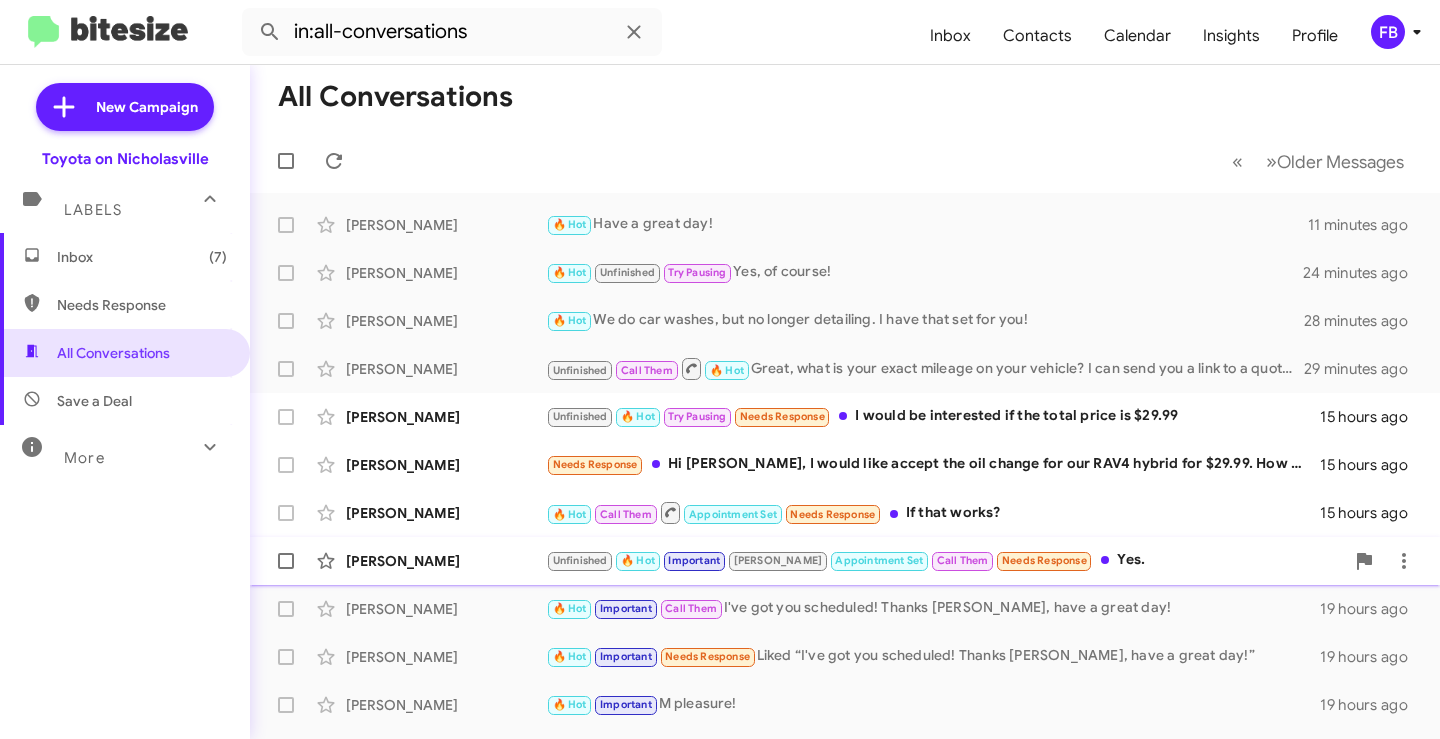 click on "Unfinished   🔥 Hot   Important    [PERSON_NAME]   Appointment Set   Call Them   Needs Response   Yes." 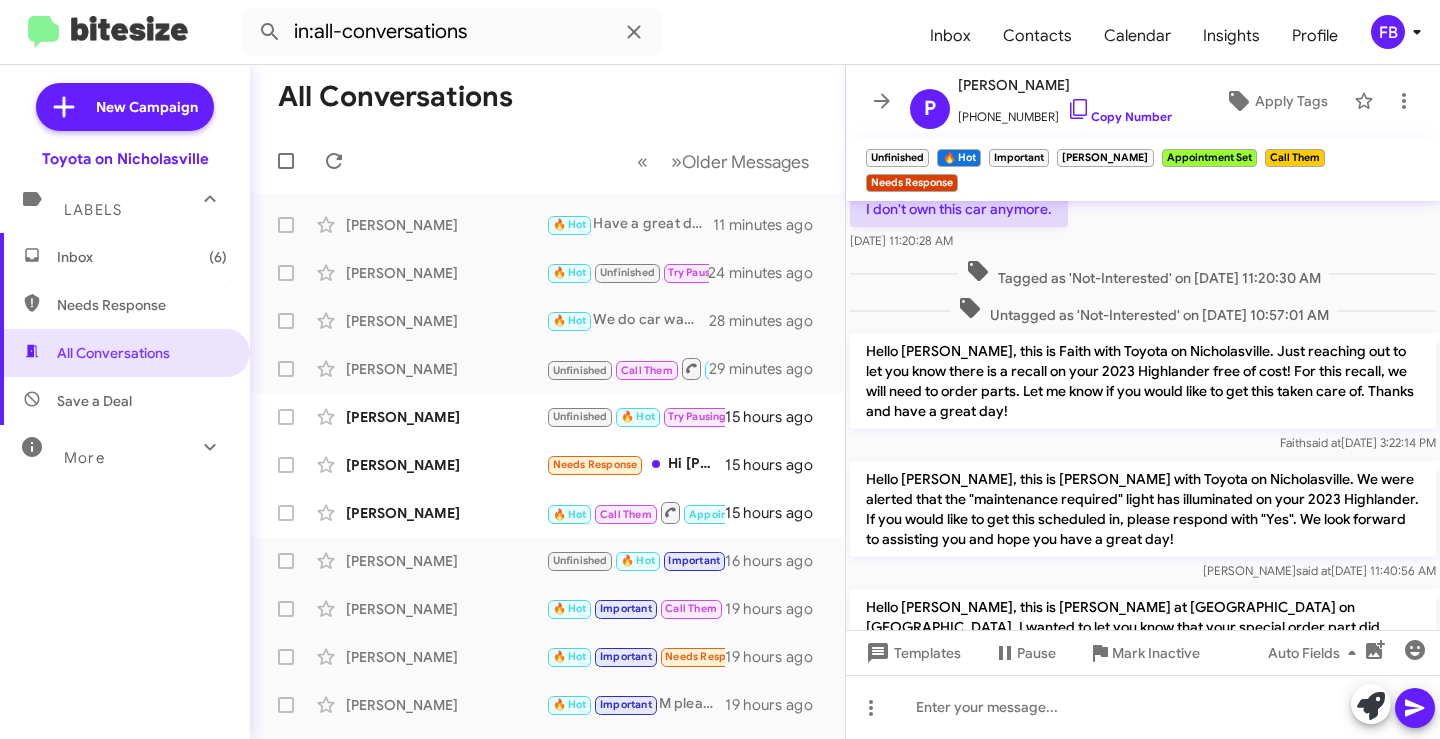 scroll, scrollTop: 1385, scrollLeft: 0, axis: vertical 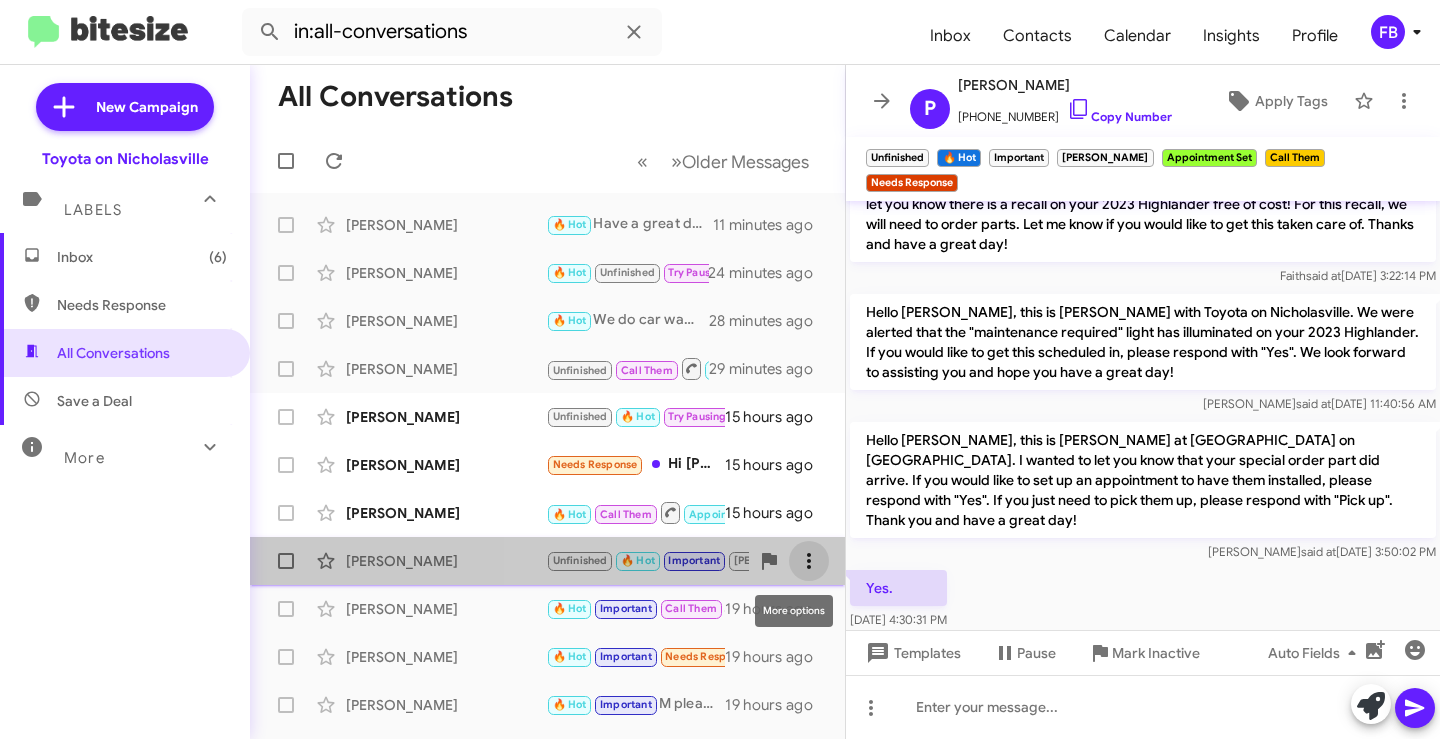 click 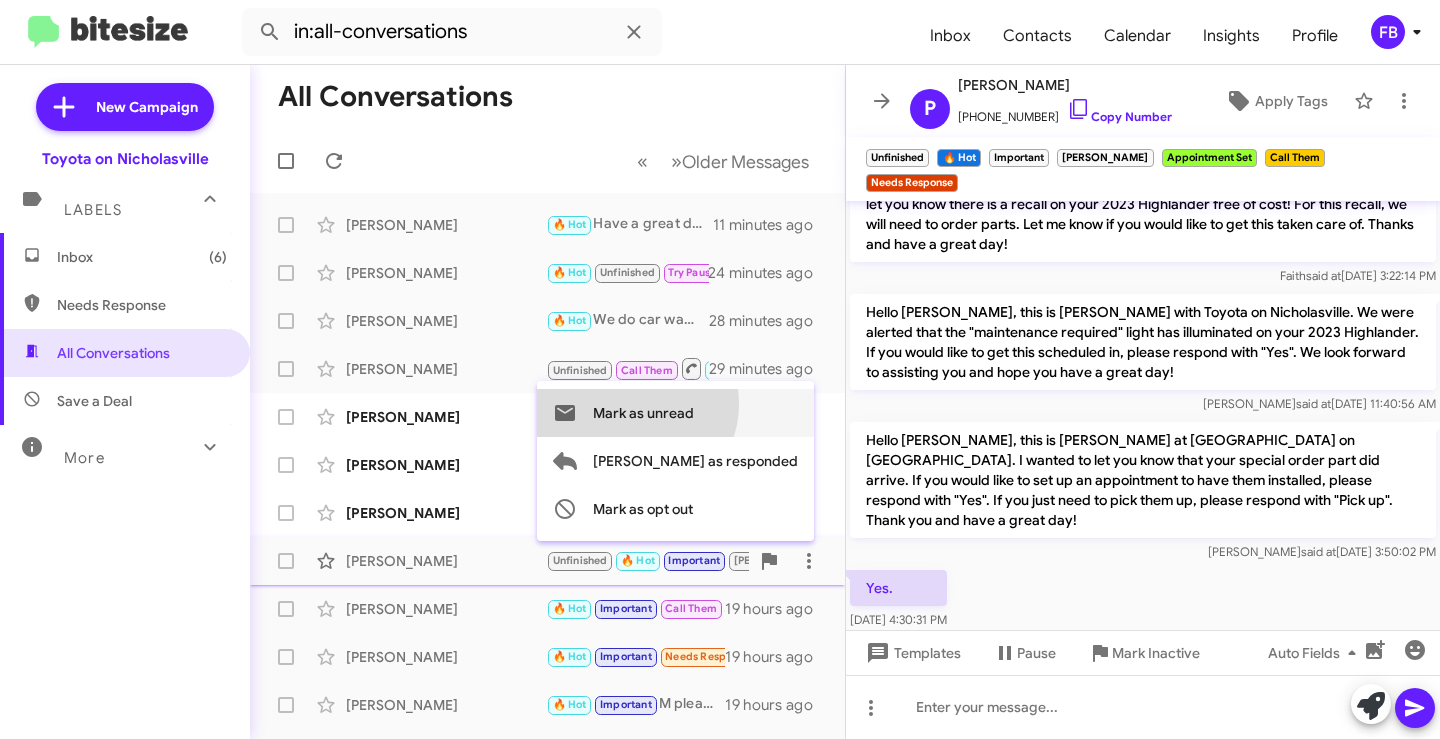 click on "Mark as unread" at bounding box center (643, 413) 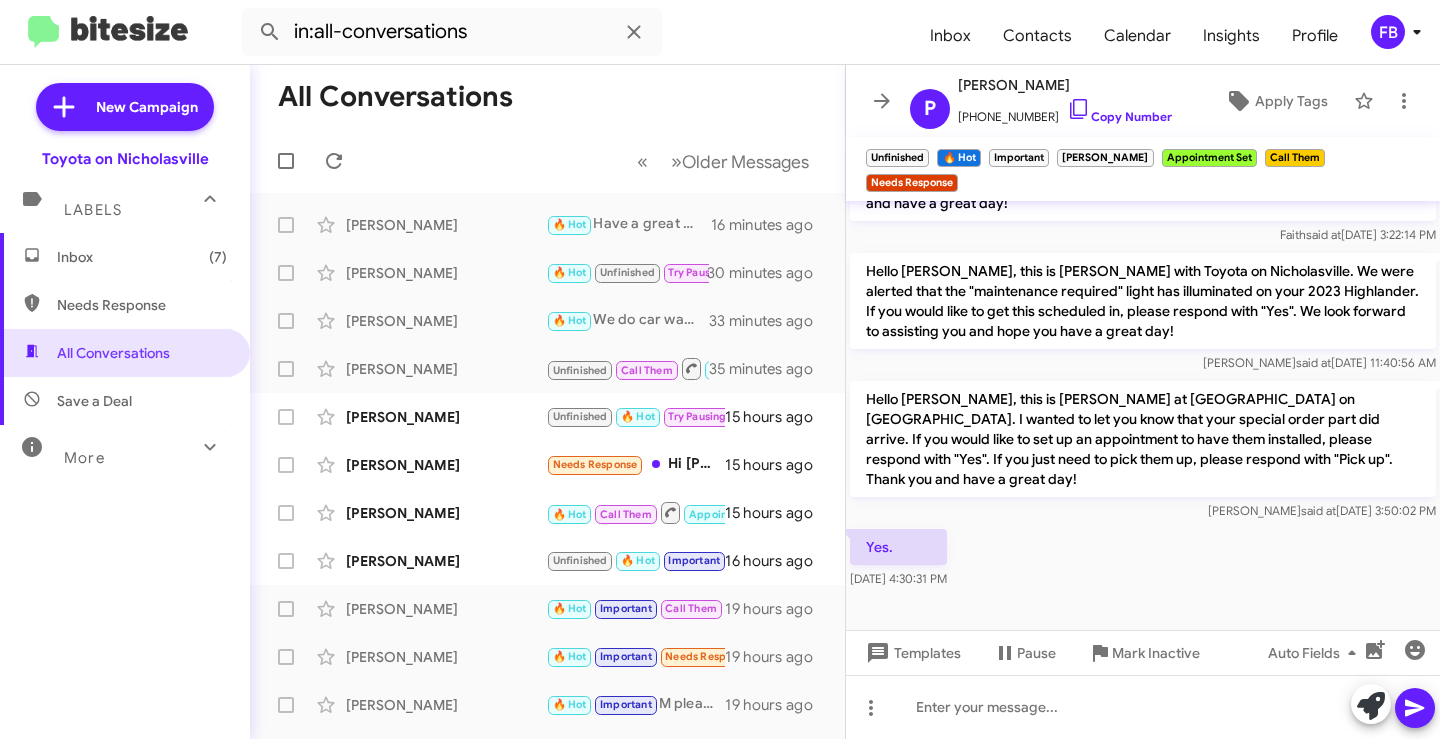 scroll, scrollTop: 1449, scrollLeft: 0, axis: vertical 